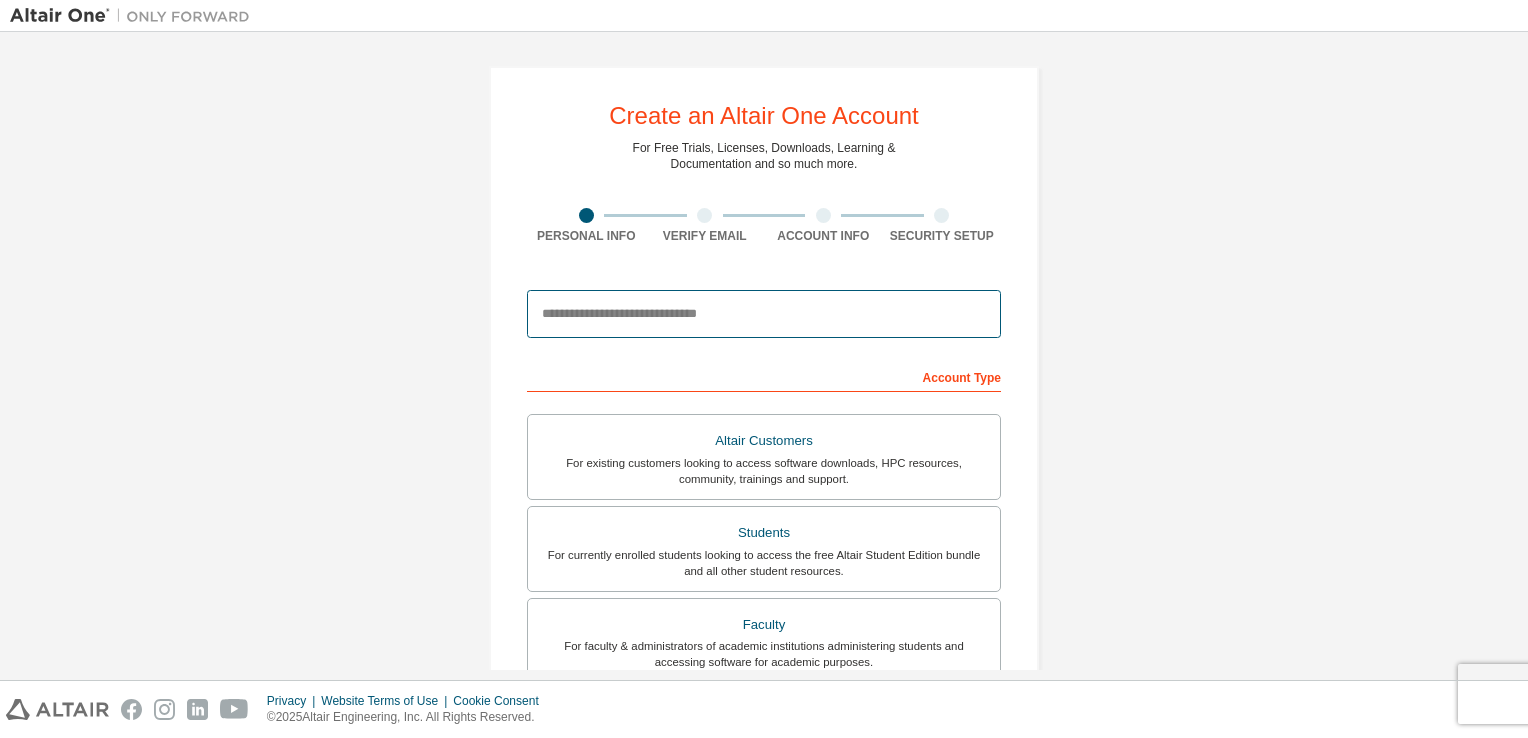 scroll, scrollTop: 0, scrollLeft: 0, axis: both 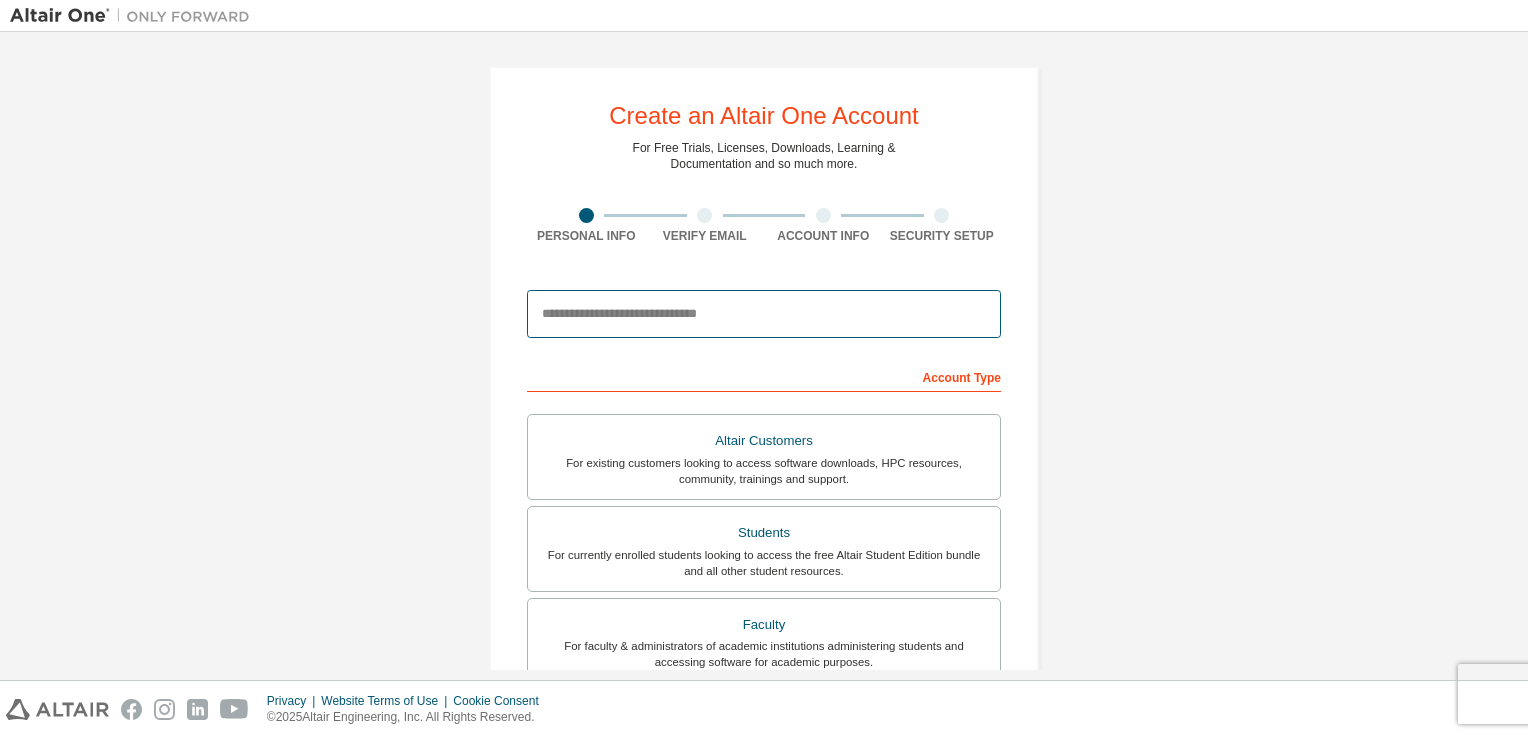 type on "**********" 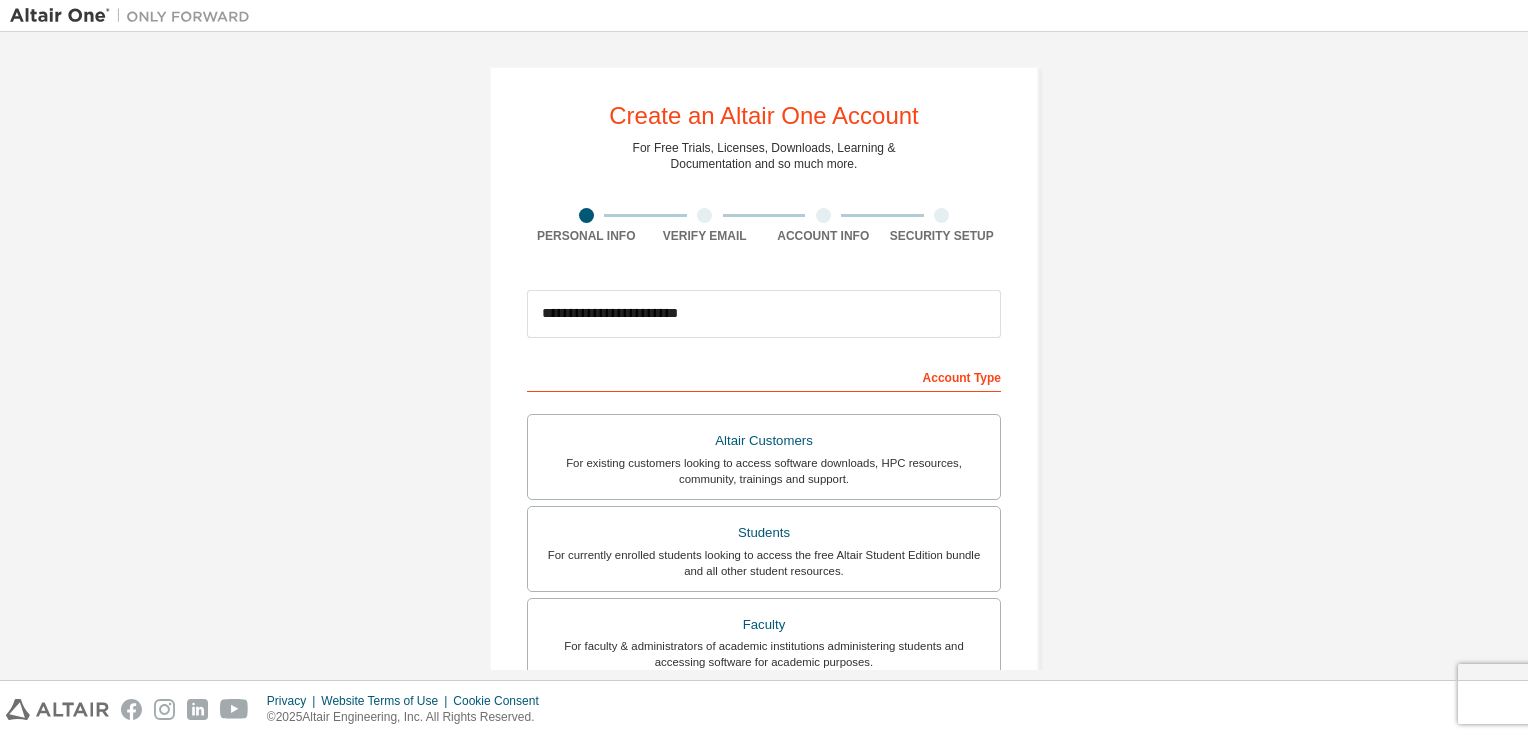 type on "*******" 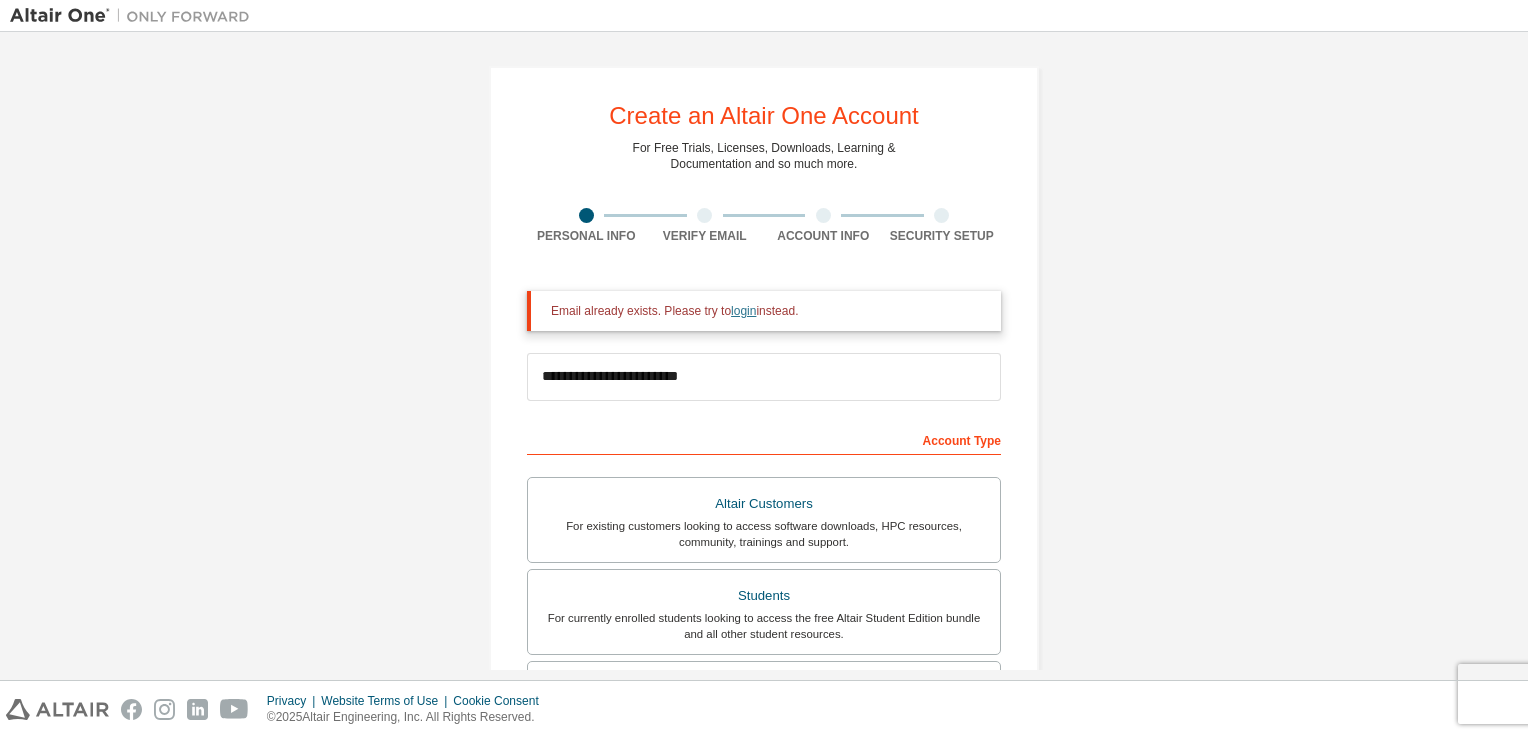 click on "login" at bounding box center [743, 311] 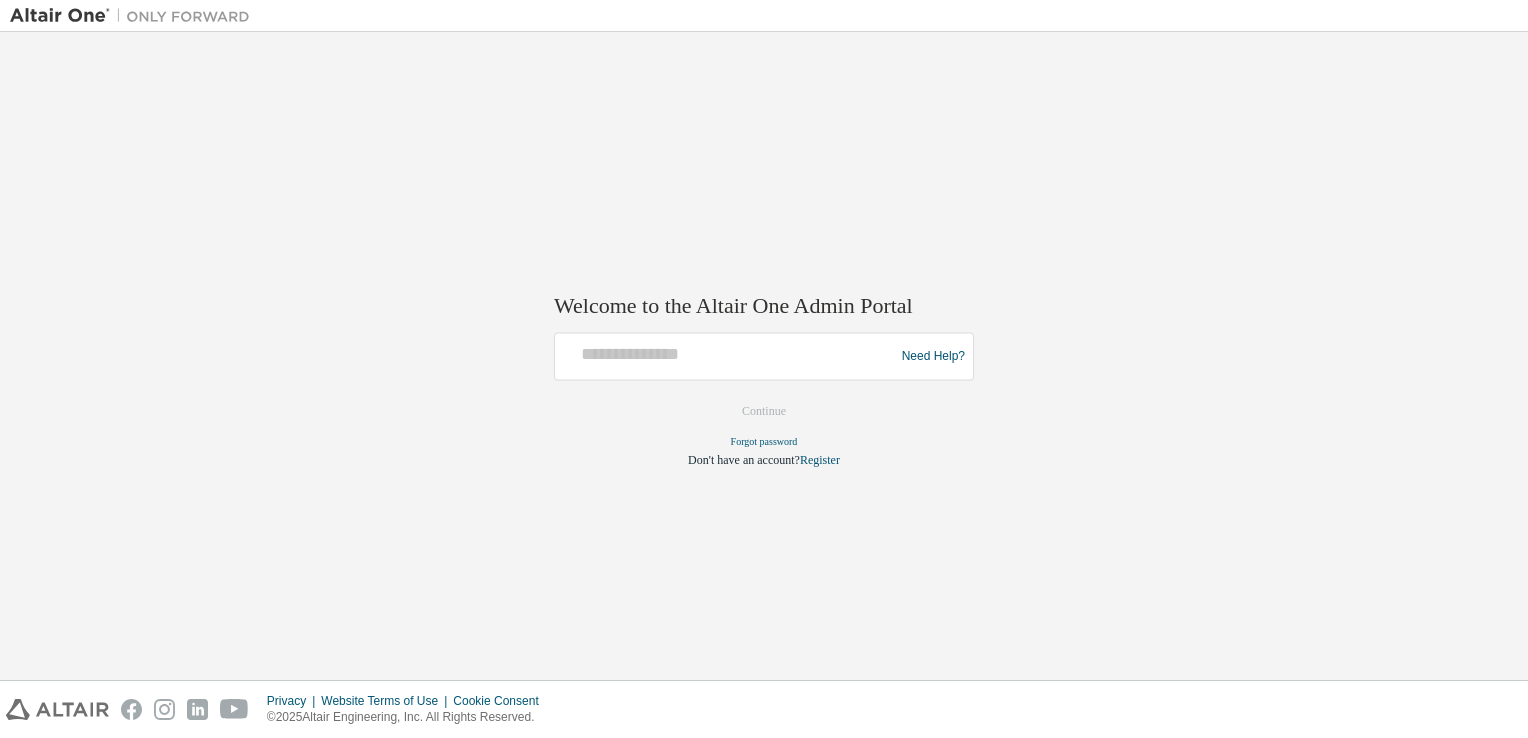 scroll, scrollTop: 0, scrollLeft: 0, axis: both 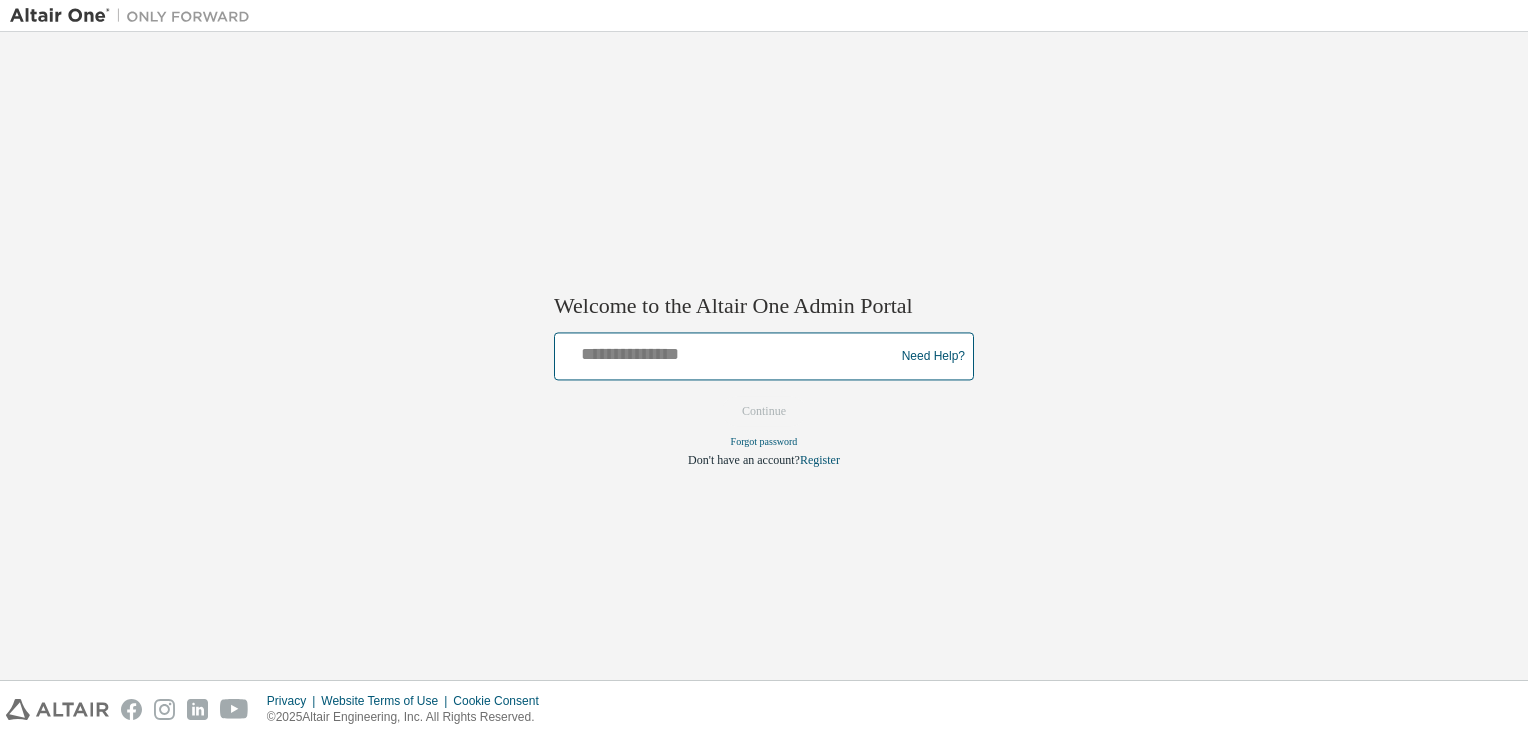 click at bounding box center [727, 352] 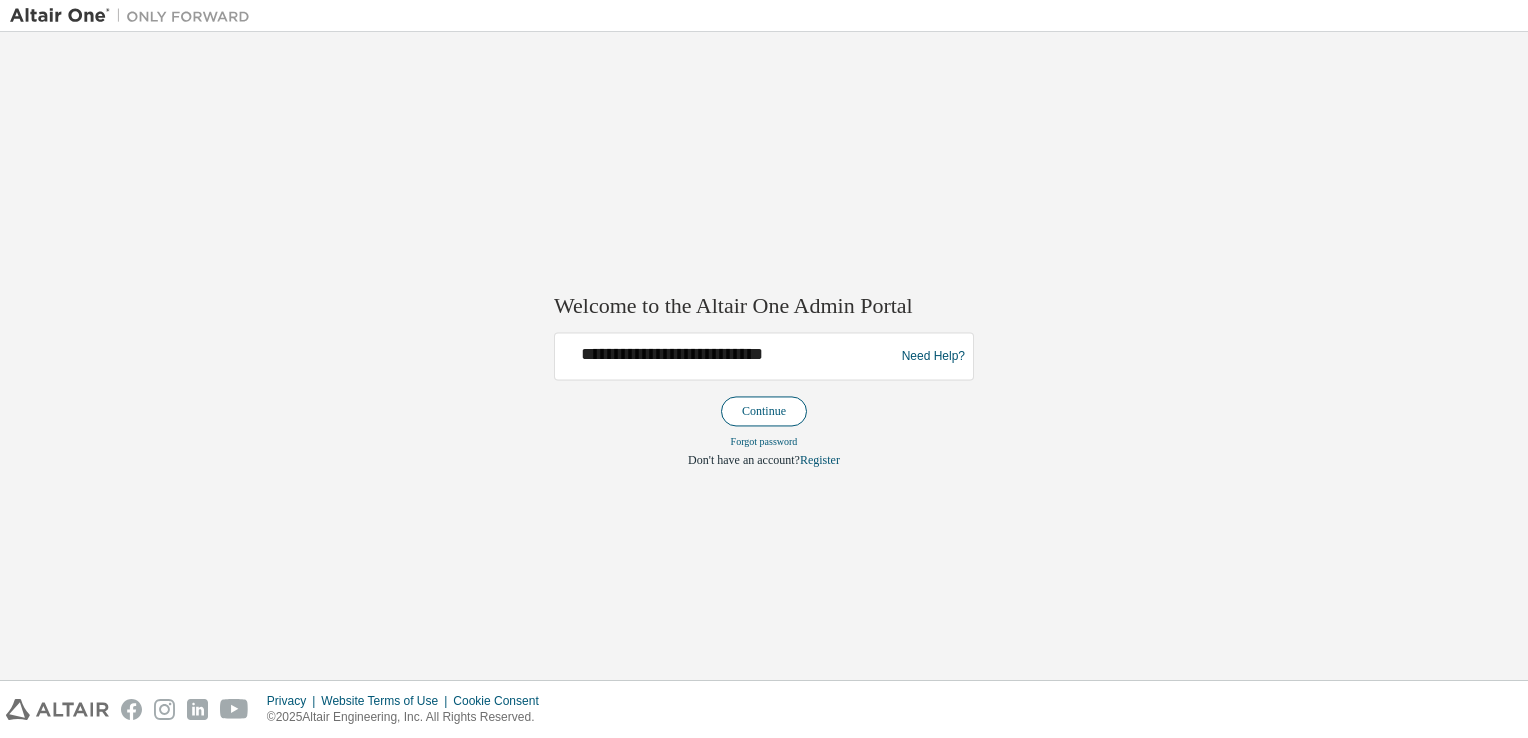 click on "Continue" at bounding box center (764, 412) 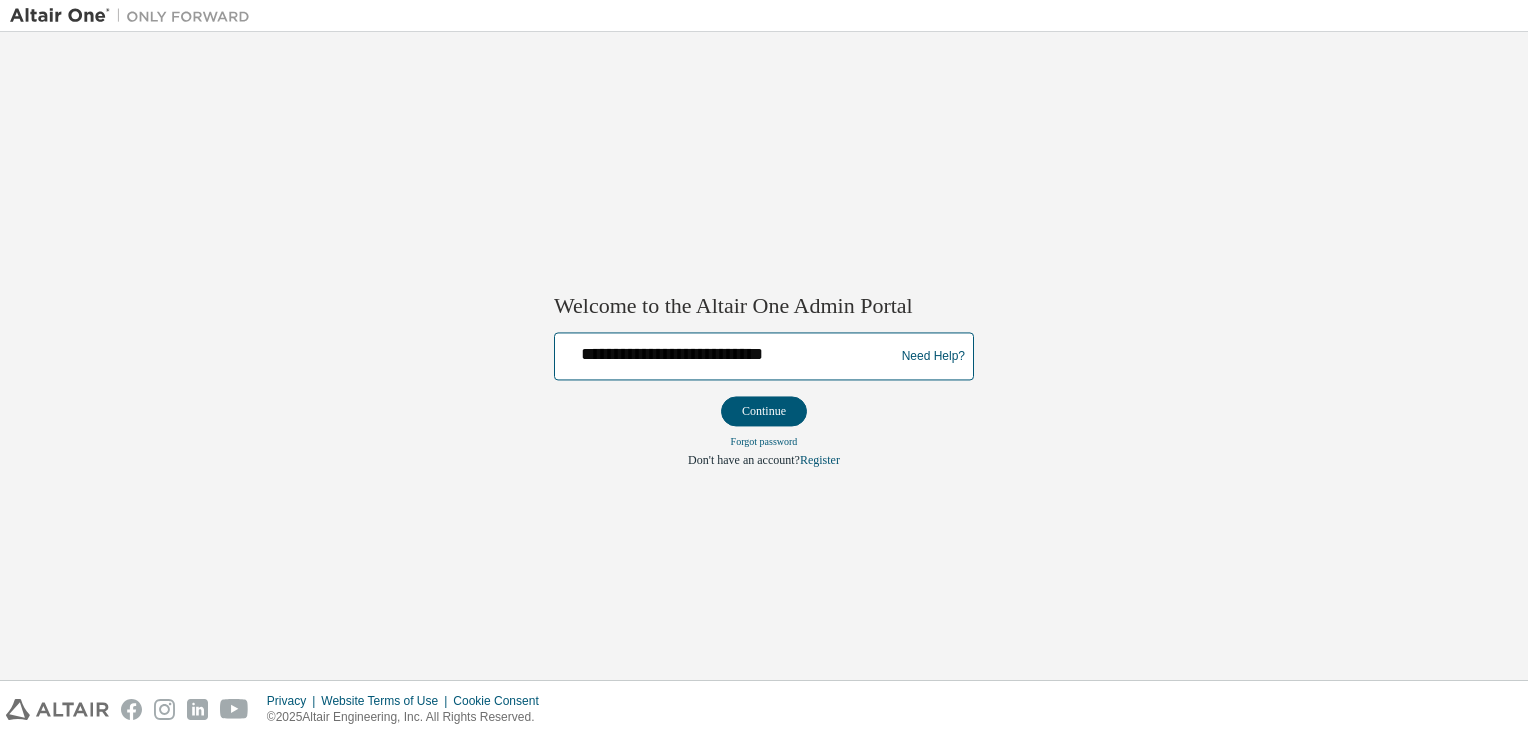 click on "**********" at bounding box center (727, 352) 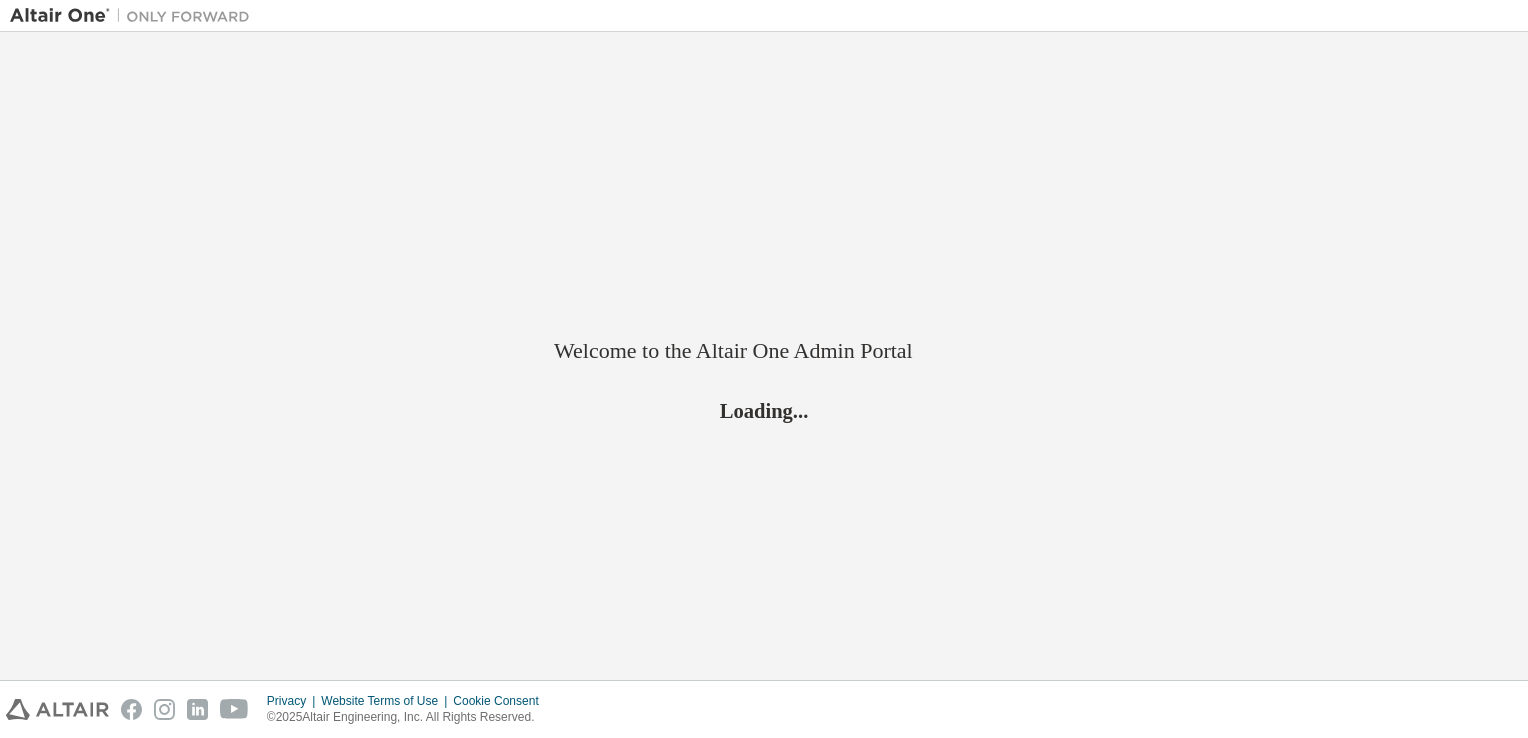 scroll, scrollTop: 0, scrollLeft: 0, axis: both 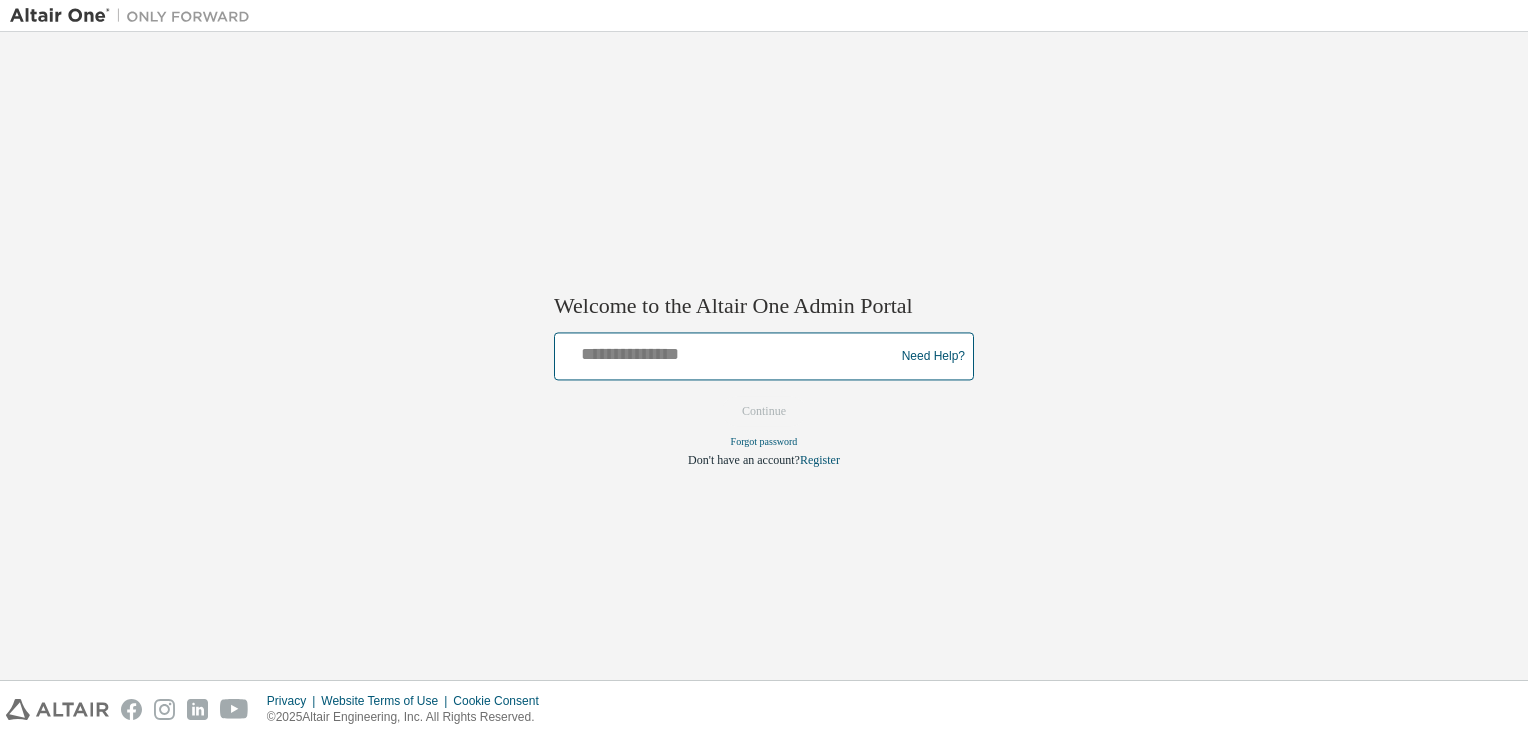 click at bounding box center [727, 352] 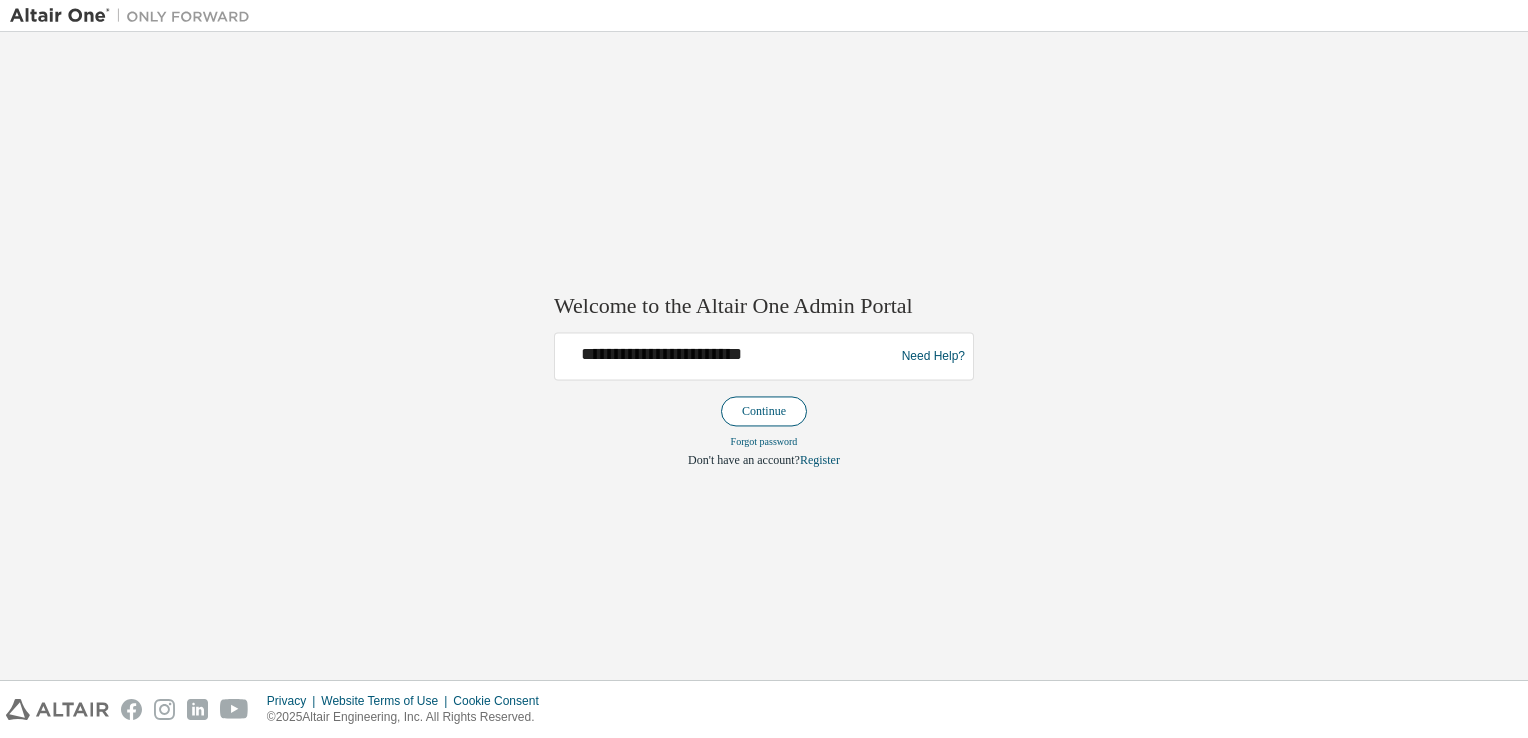 click on "Continue" at bounding box center [764, 412] 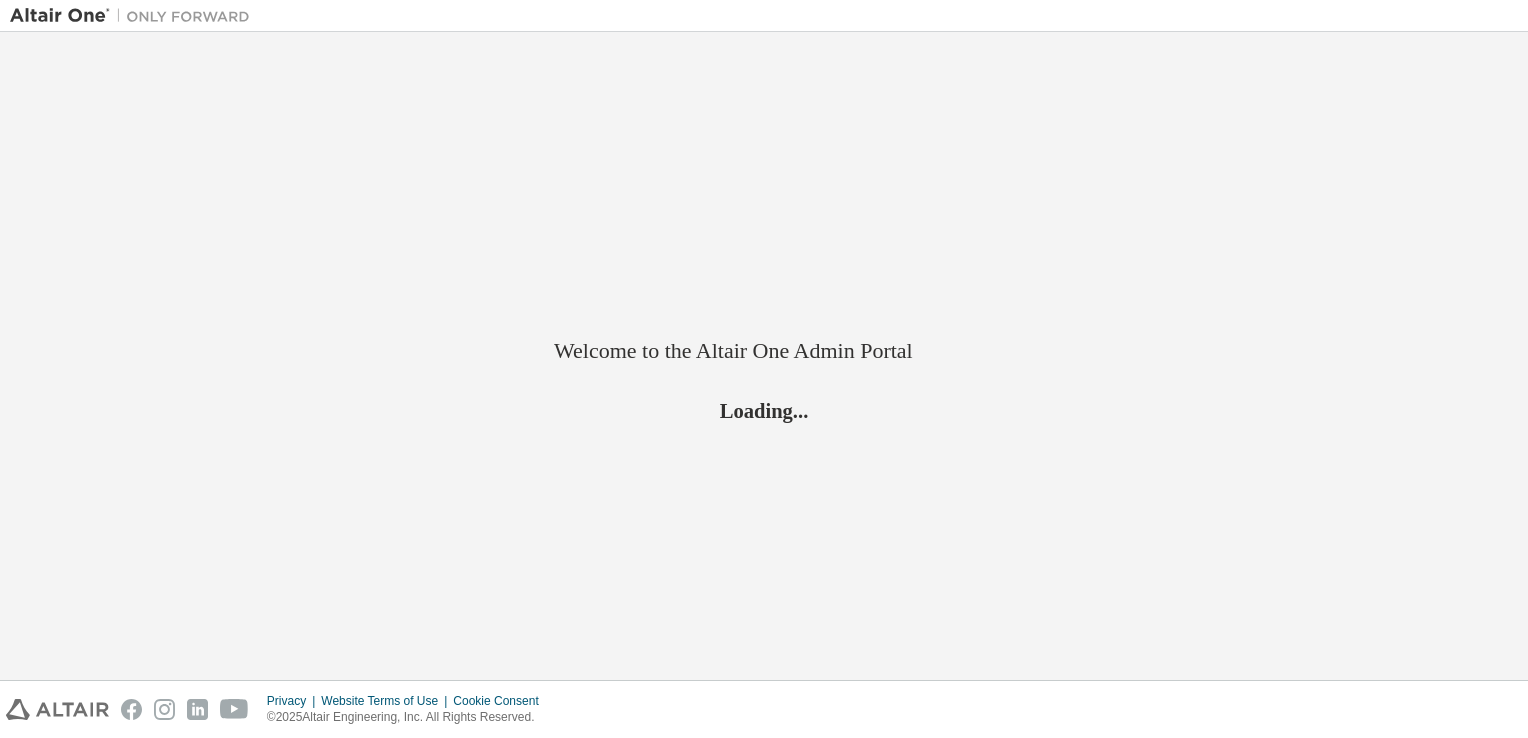 scroll, scrollTop: 0, scrollLeft: 0, axis: both 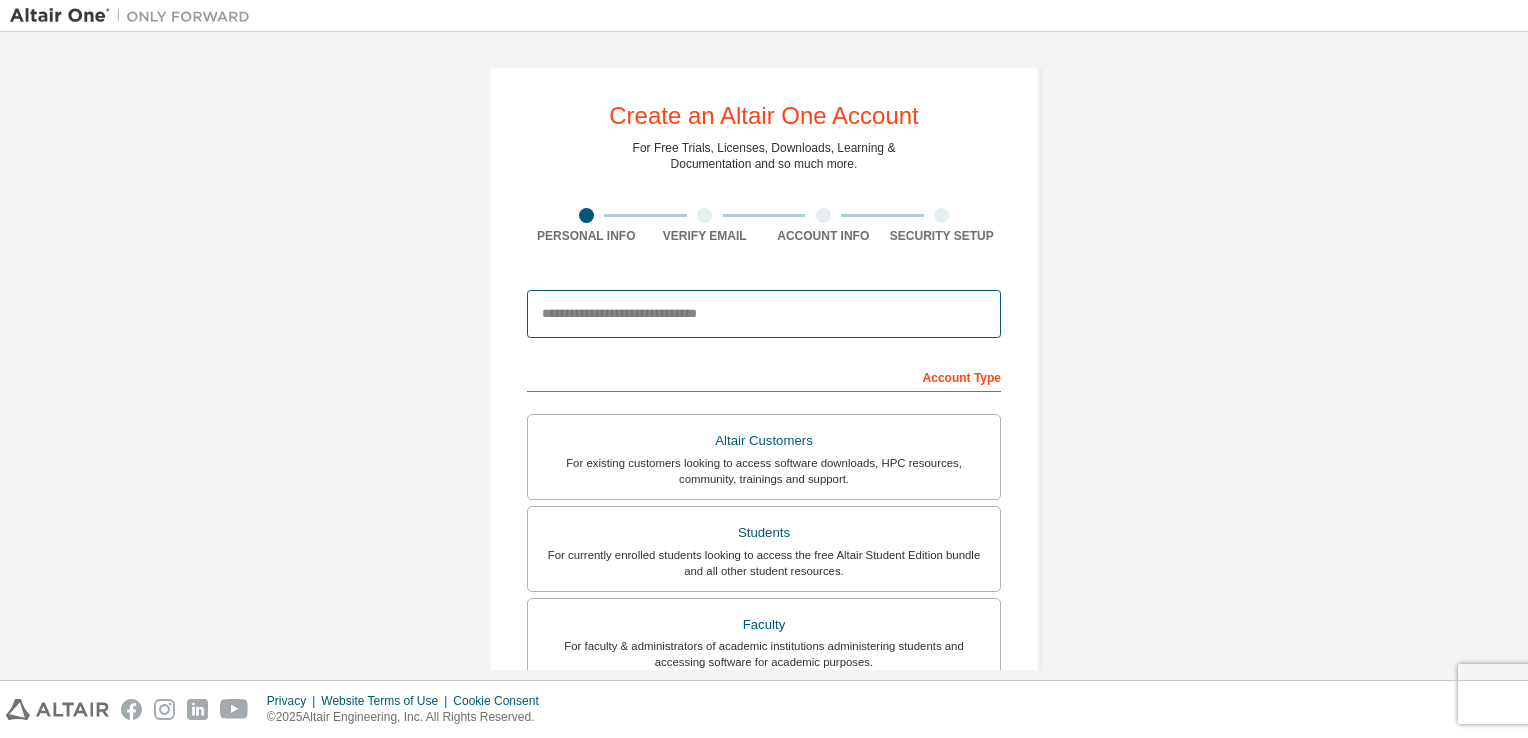 click at bounding box center [764, 314] 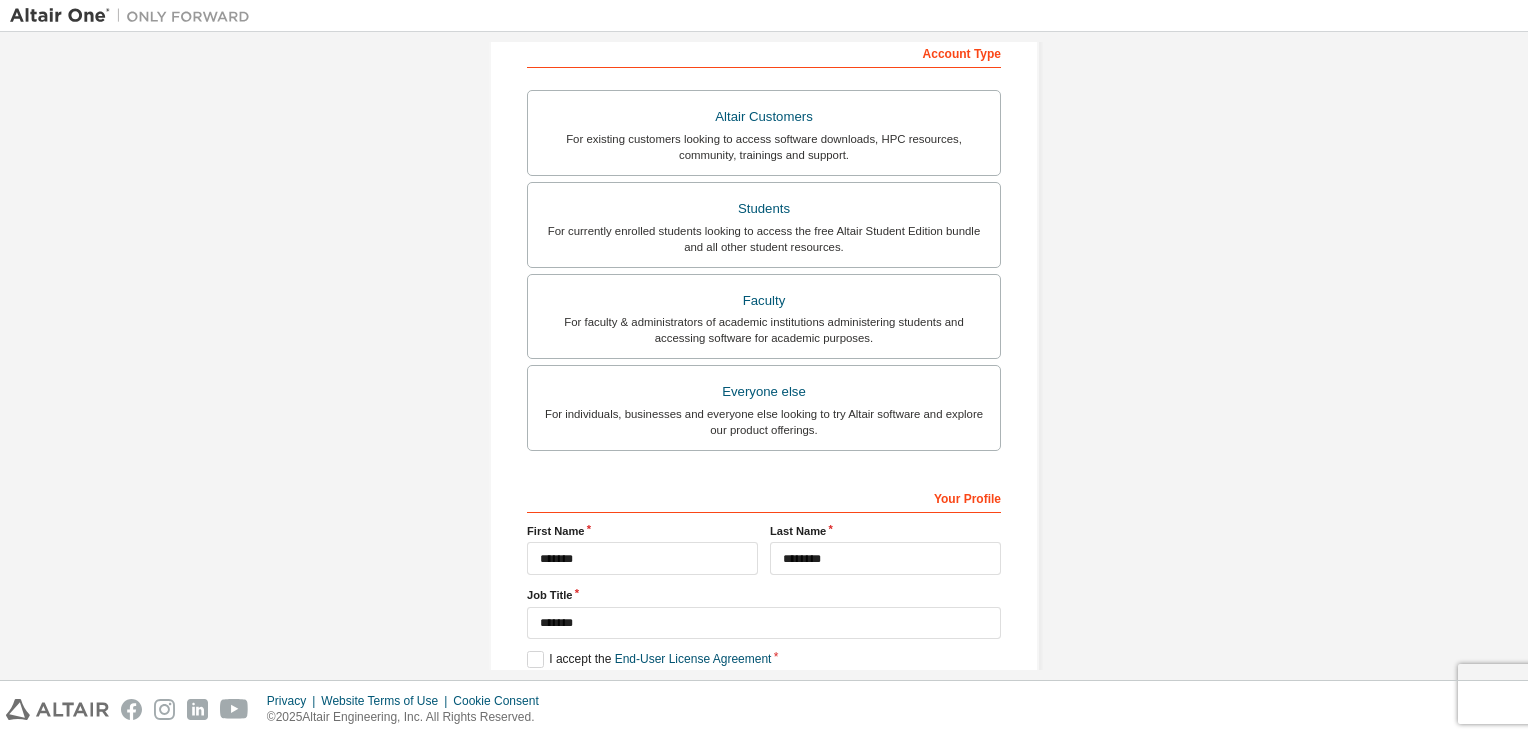 scroll, scrollTop: 426, scrollLeft: 0, axis: vertical 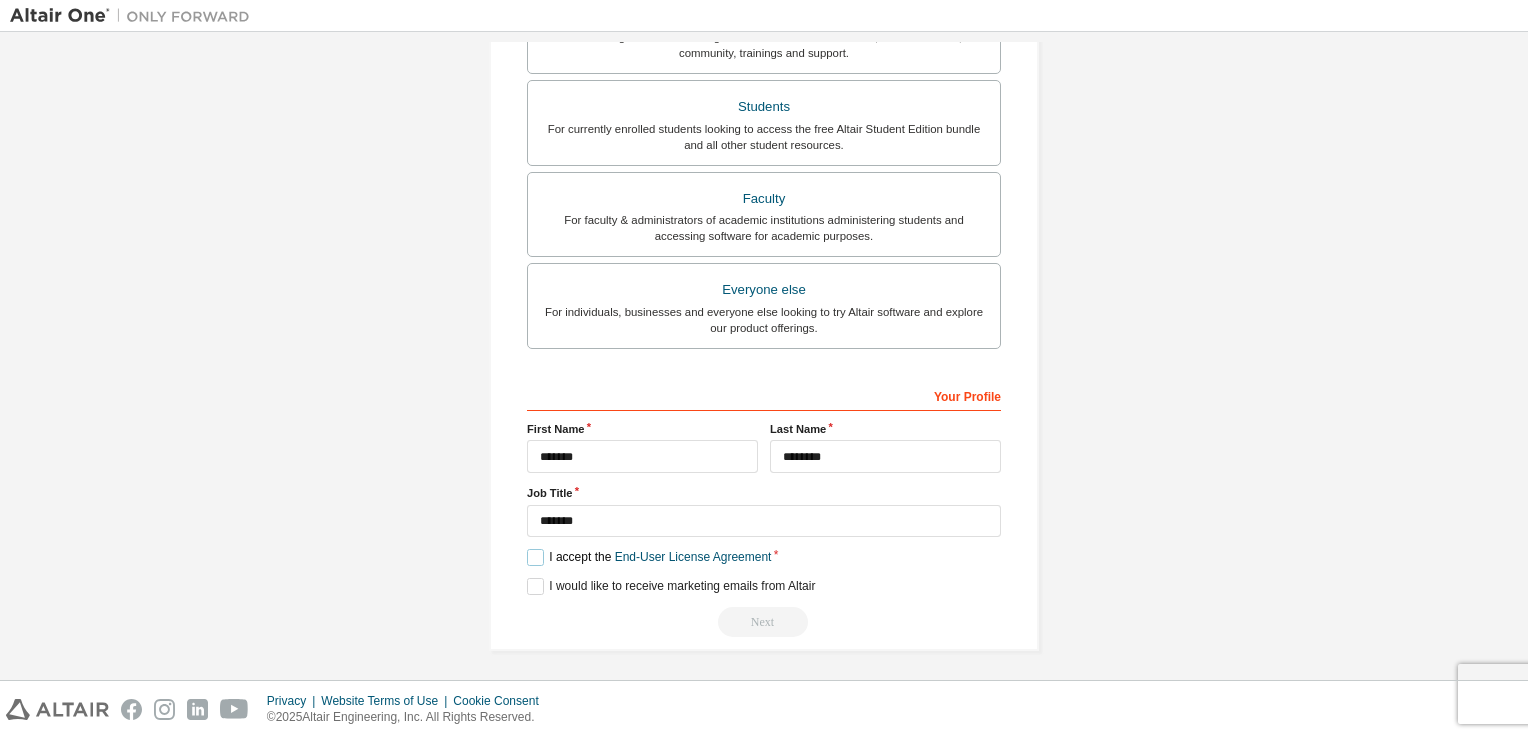 click on "I accept the    End-User License Agreement" at bounding box center [649, 557] 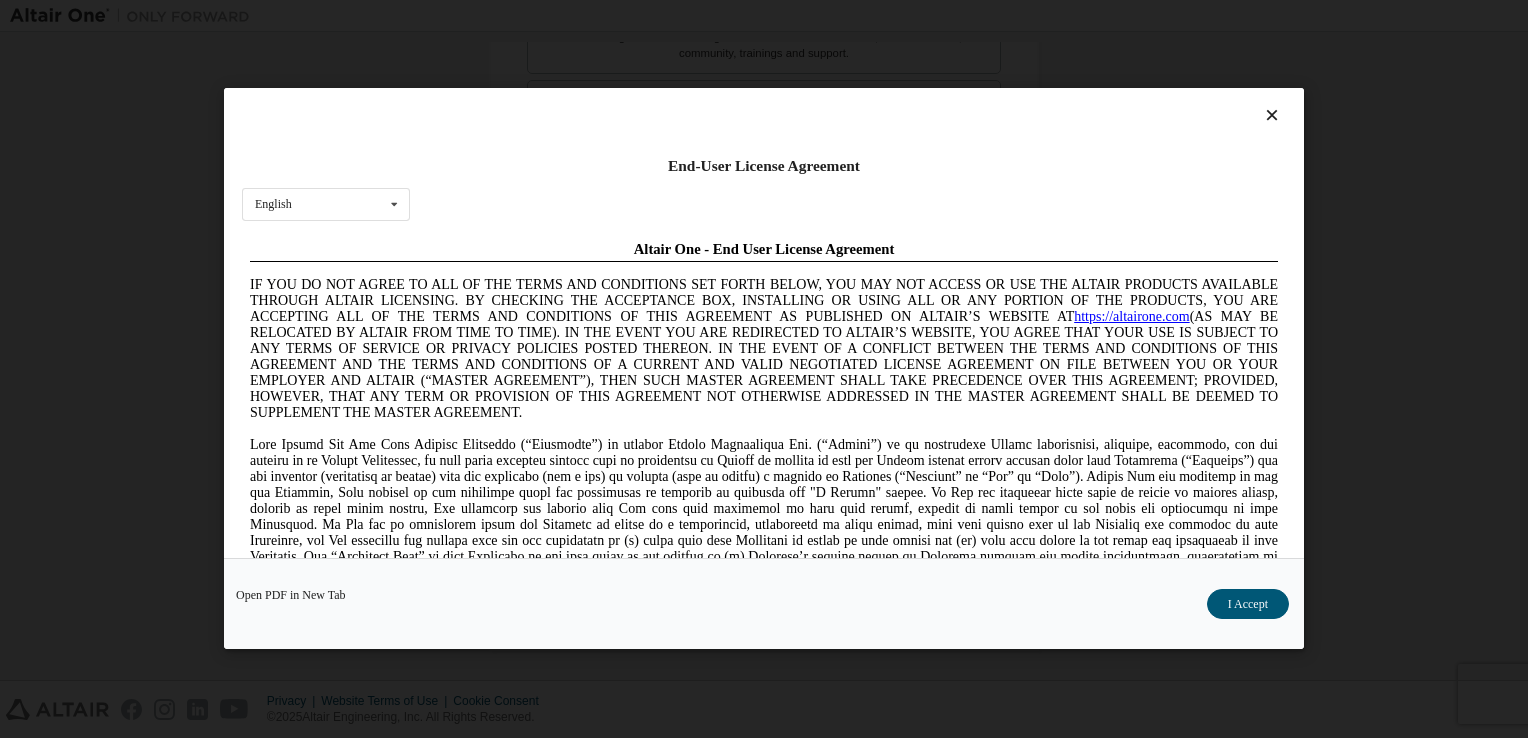 scroll, scrollTop: 0, scrollLeft: 0, axis: both 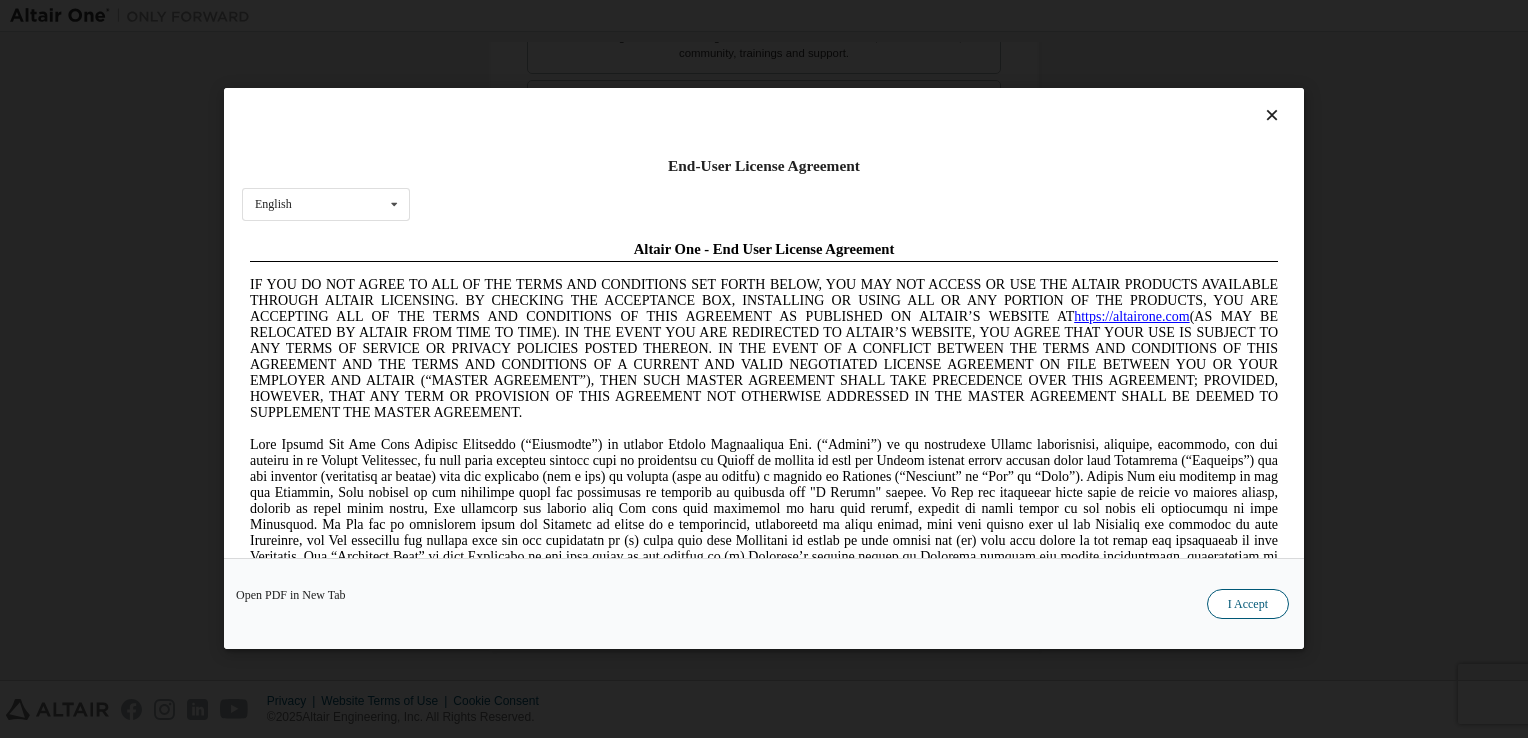 click on "I Accept" at bounding box center (1248, 605) 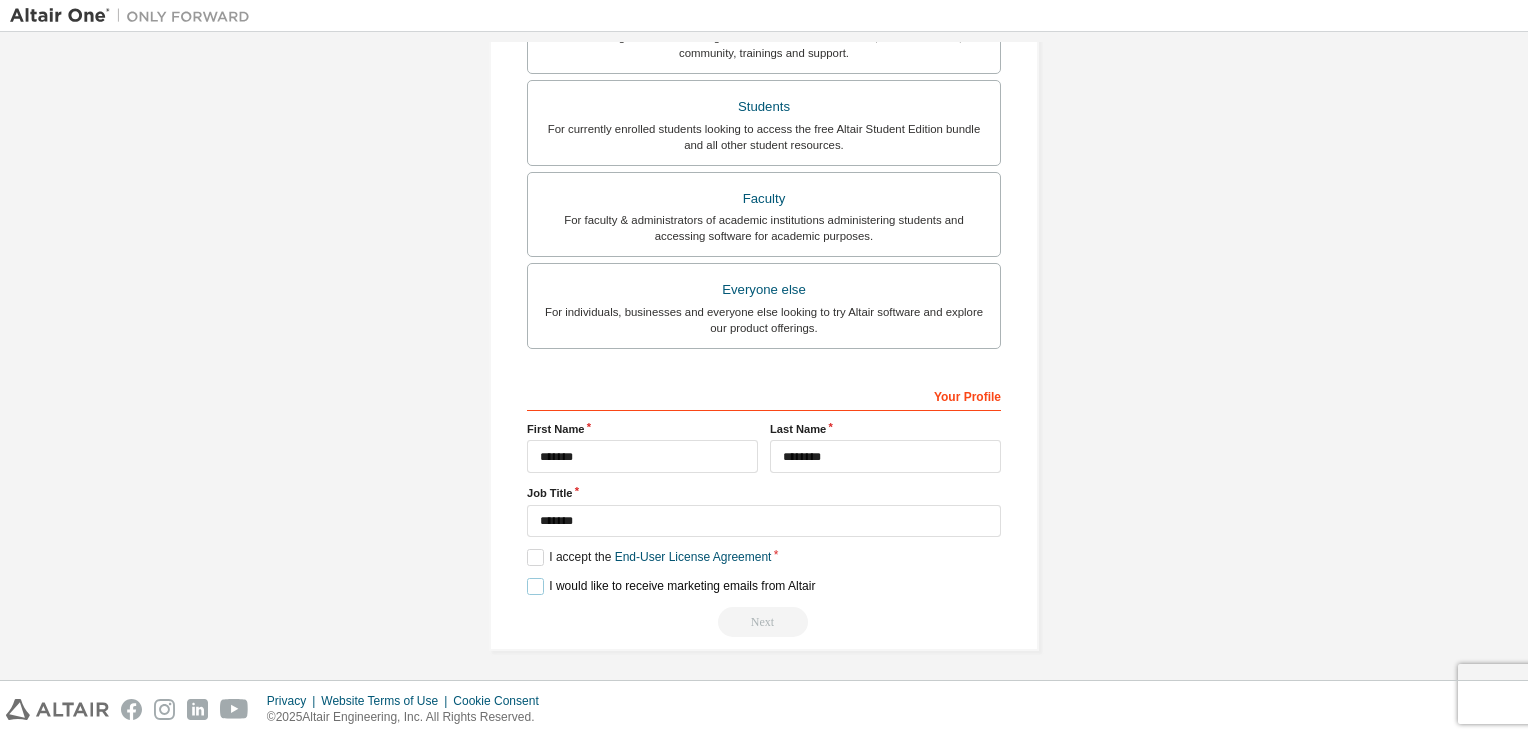 click on "I would like to receive marketing emails from Altair" at bounding box center (671, 586) 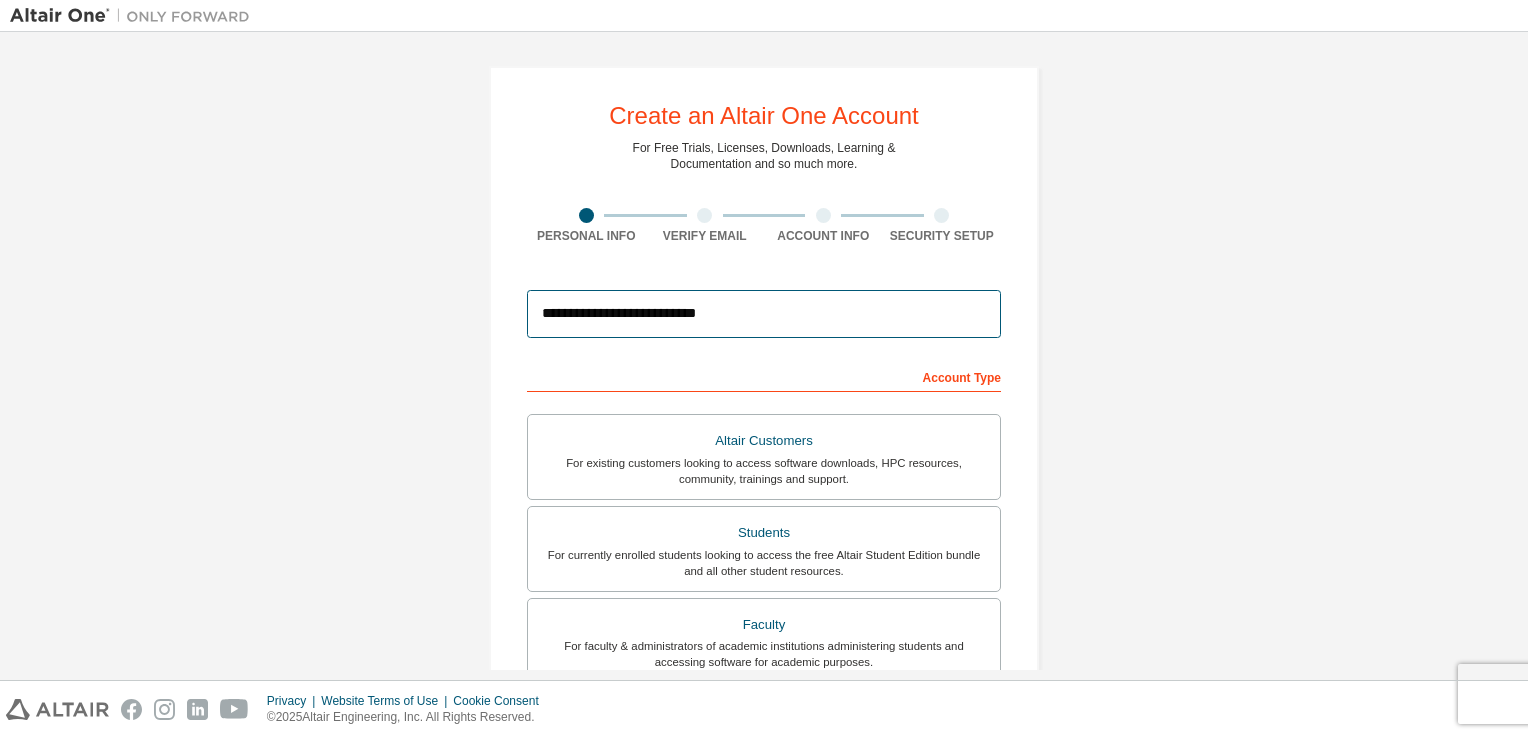 click on "**********" at bounding box center (764, 314) 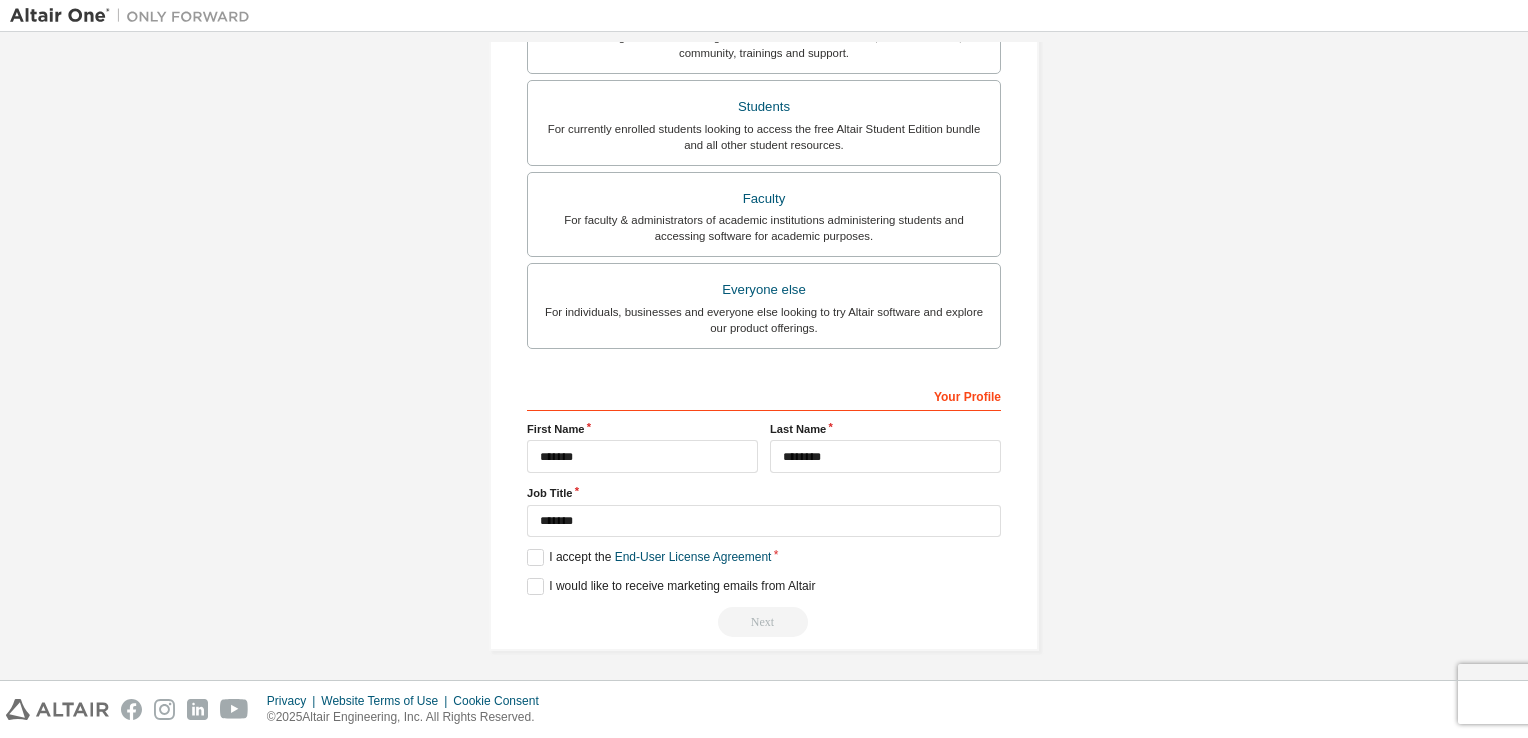 scroll, scrollTop: 0, scrollLeft: 0, axis: both 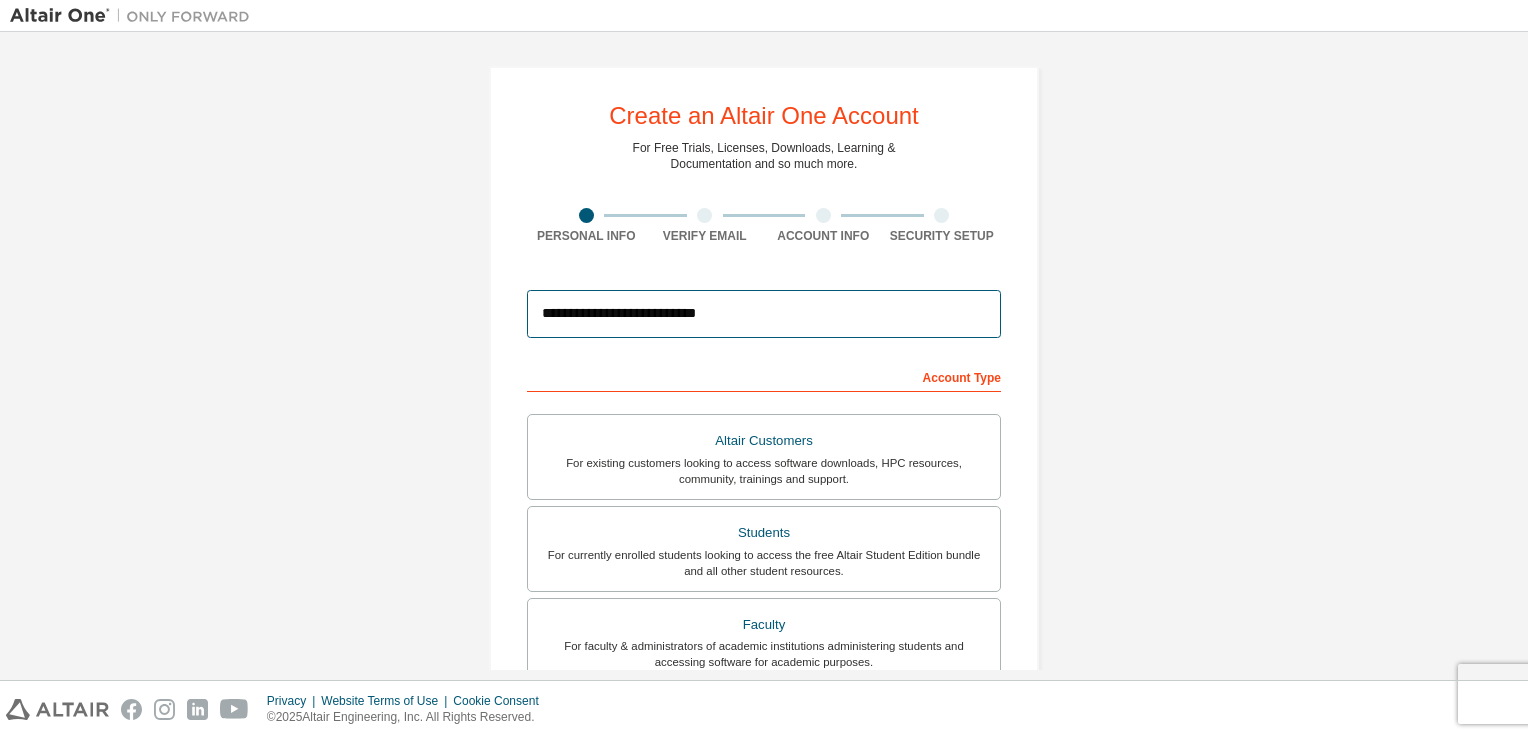 click on "**********" at bounding box center [764, 314] 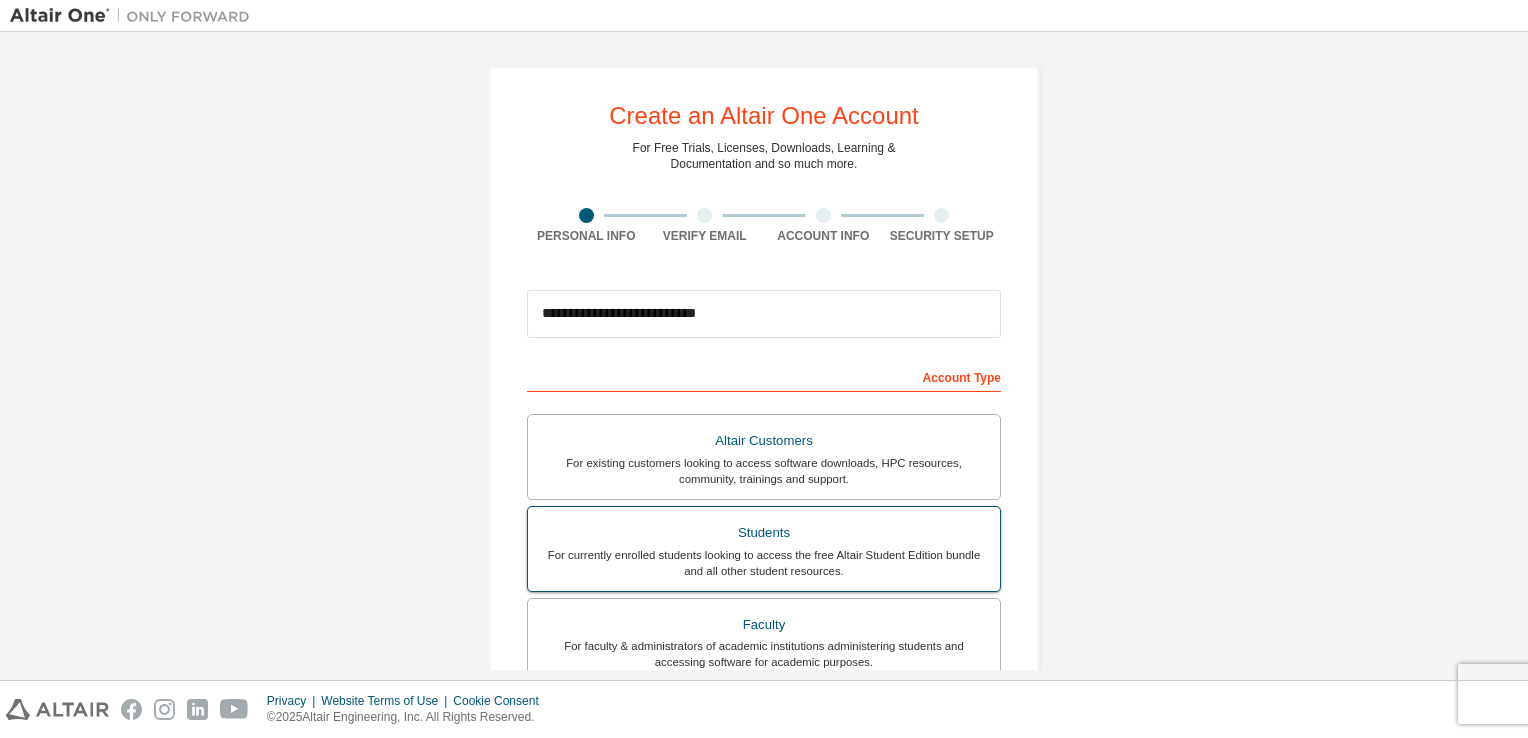 click on "For currently enrolled students looking to access the free Altair Student Edition bundle and all other student resources." at bounding box center [764, 563] 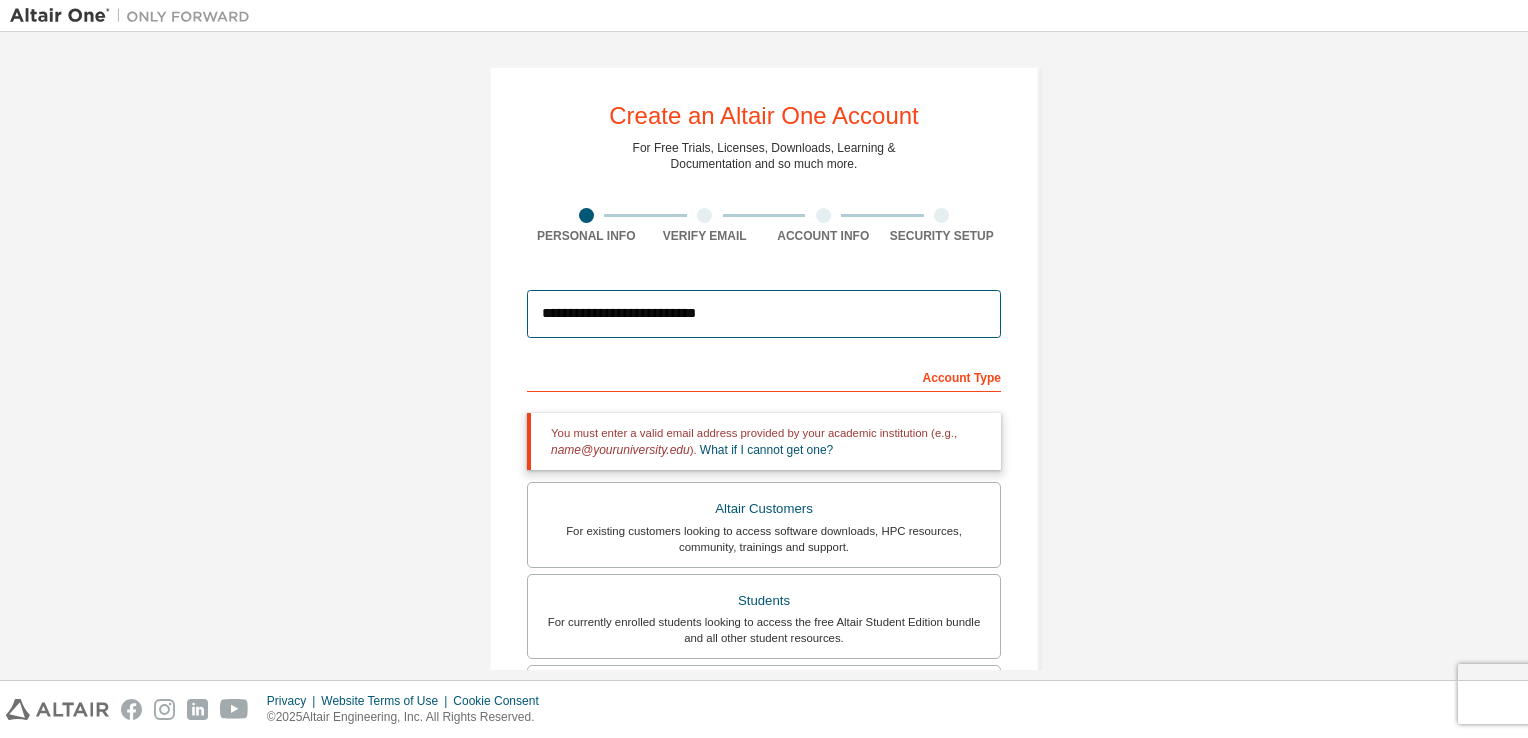 click on "**********" at bounding box center (764, 314) 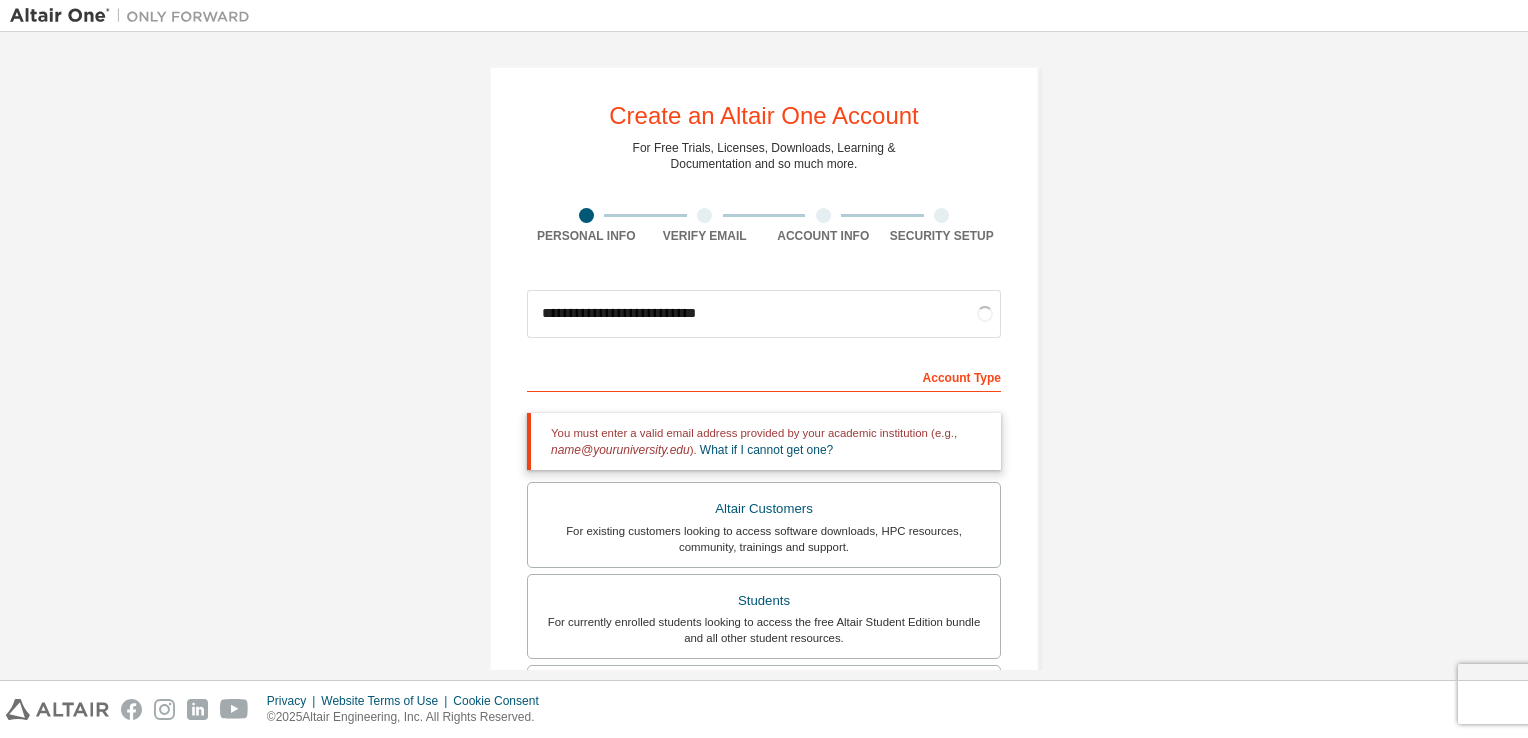 click on "**********" at bounding box center (764, 706) 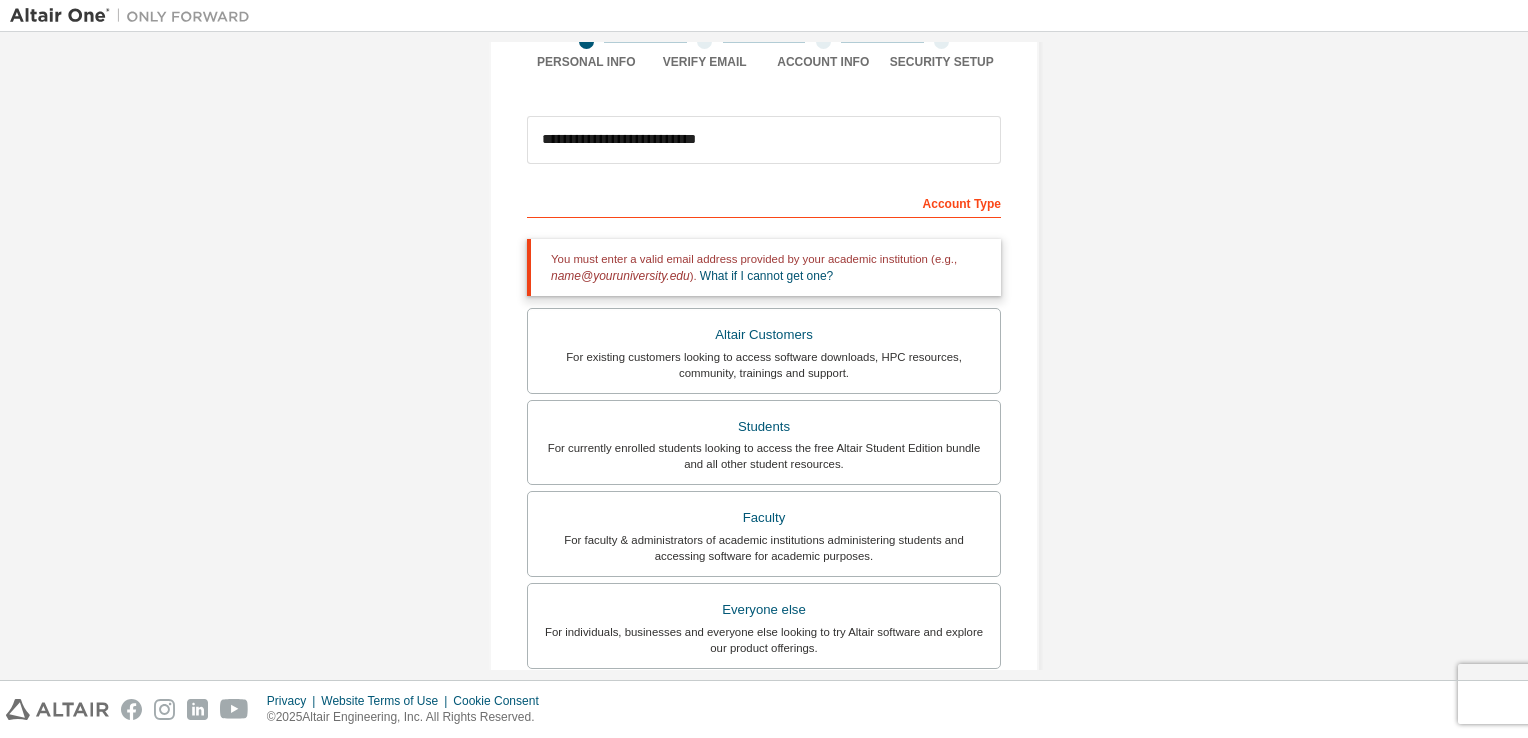 scroll, scrollTop: 0, scrollLeft: 0, axis: both 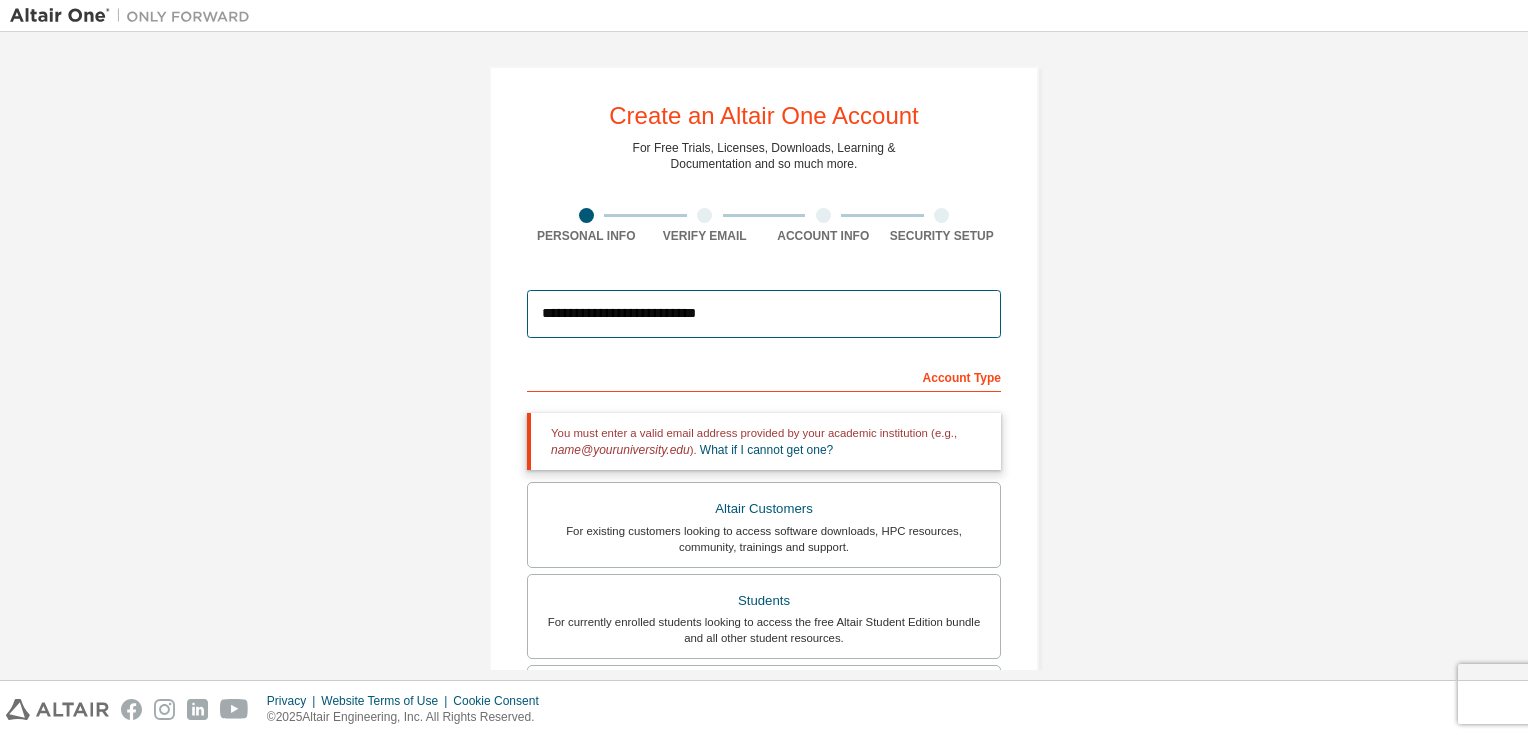 click on "**********" at bounding box center (764, 314) 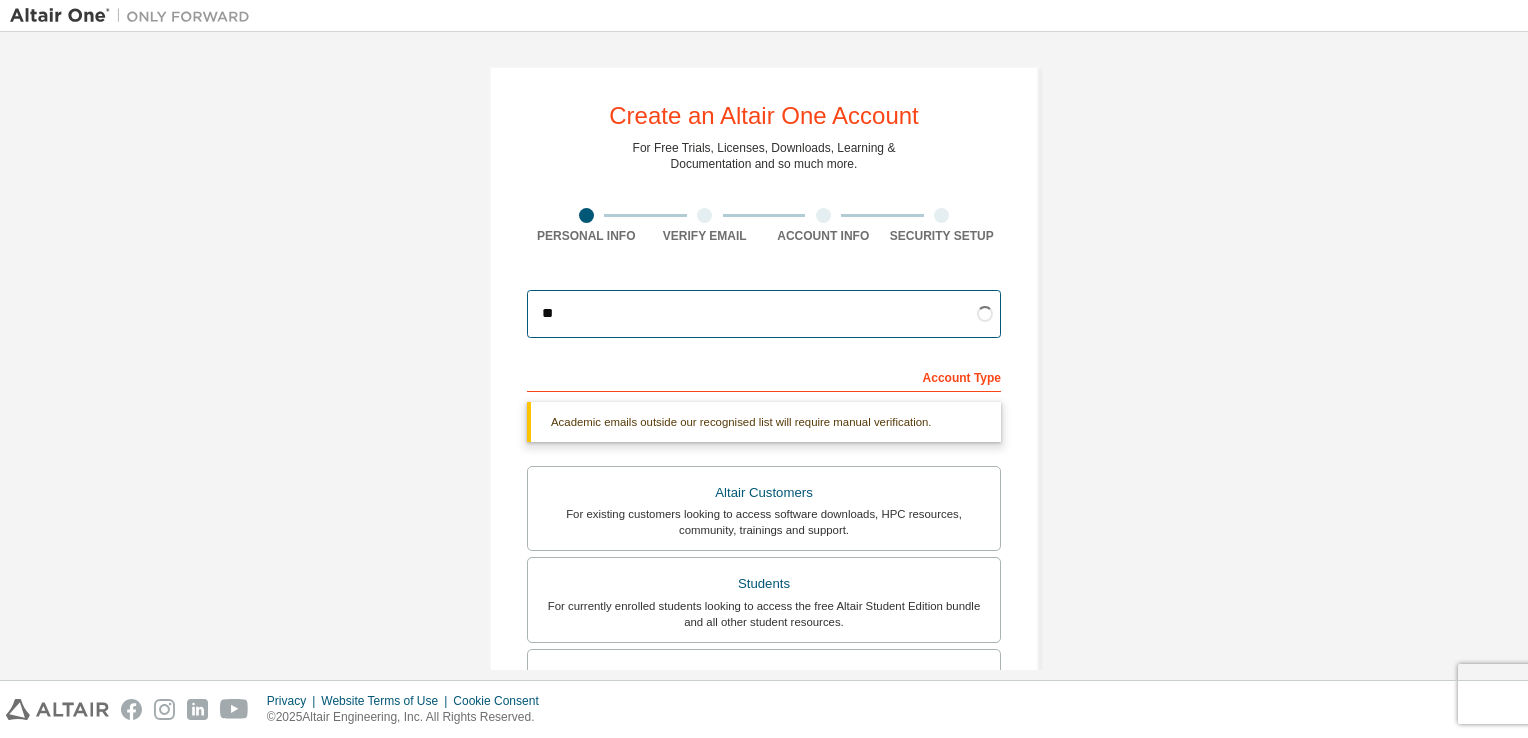 type on "*" 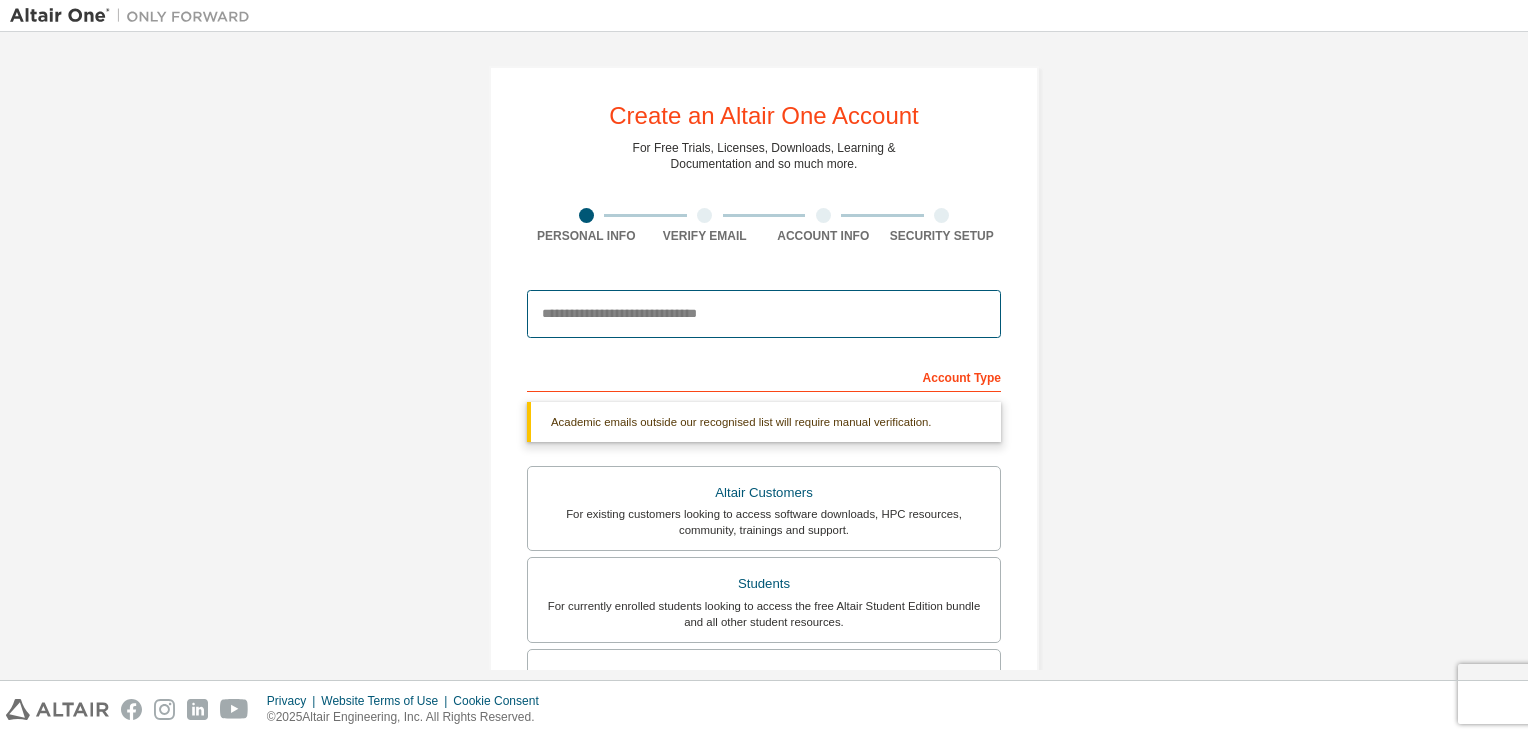 click at bounding box center (764, 314) 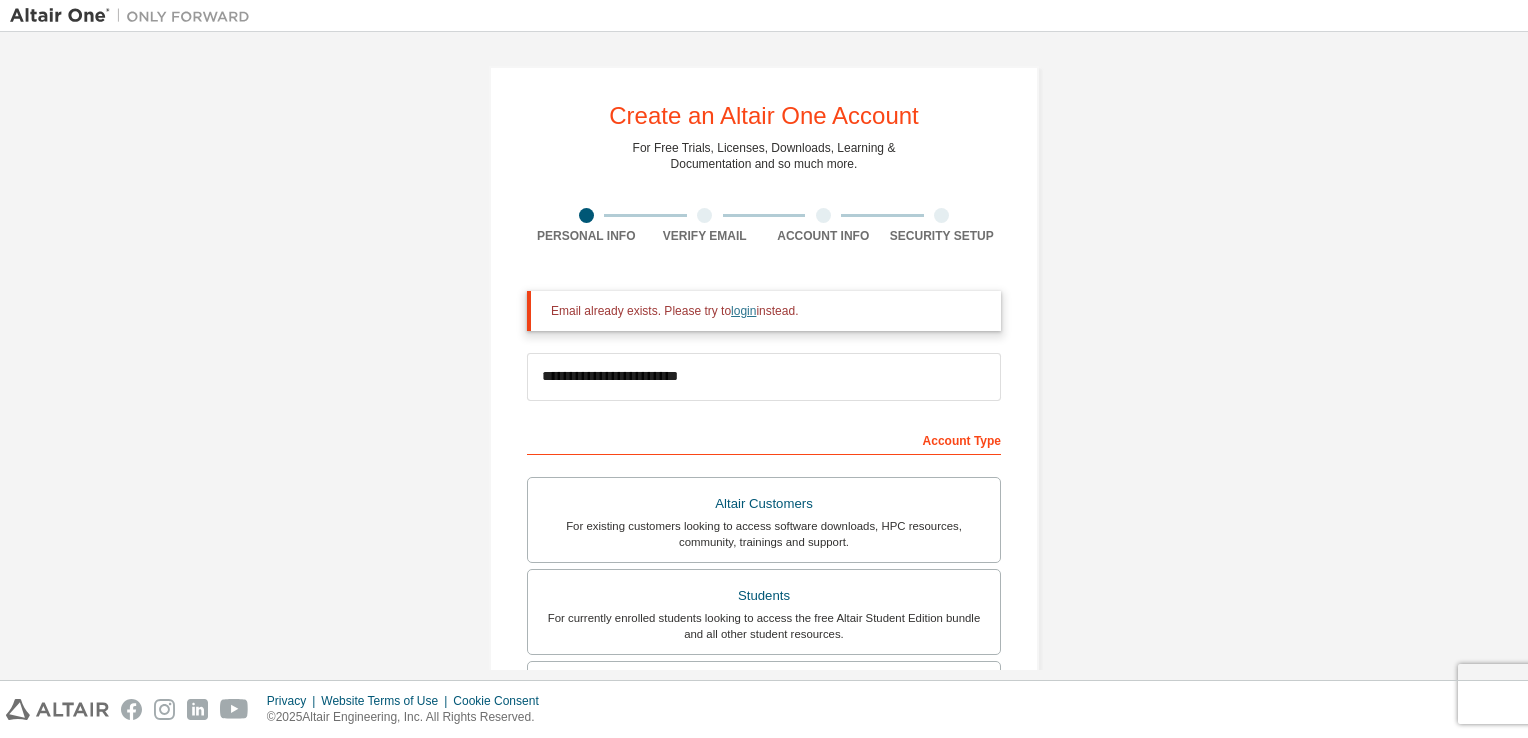 click on "login" at bounding box center (743, 311) 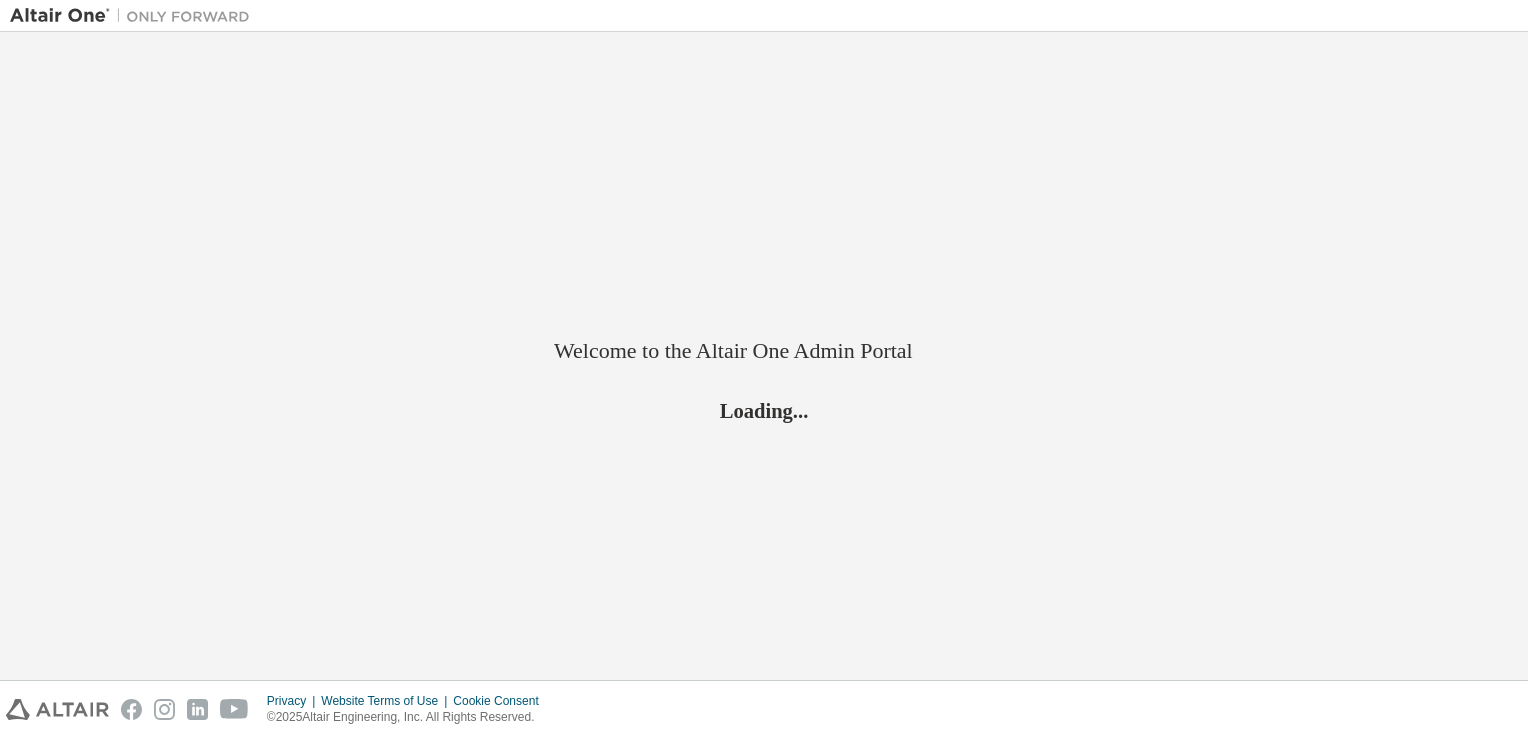 scroll, scrollTop: 0, scrollLeft: 0, axis: both 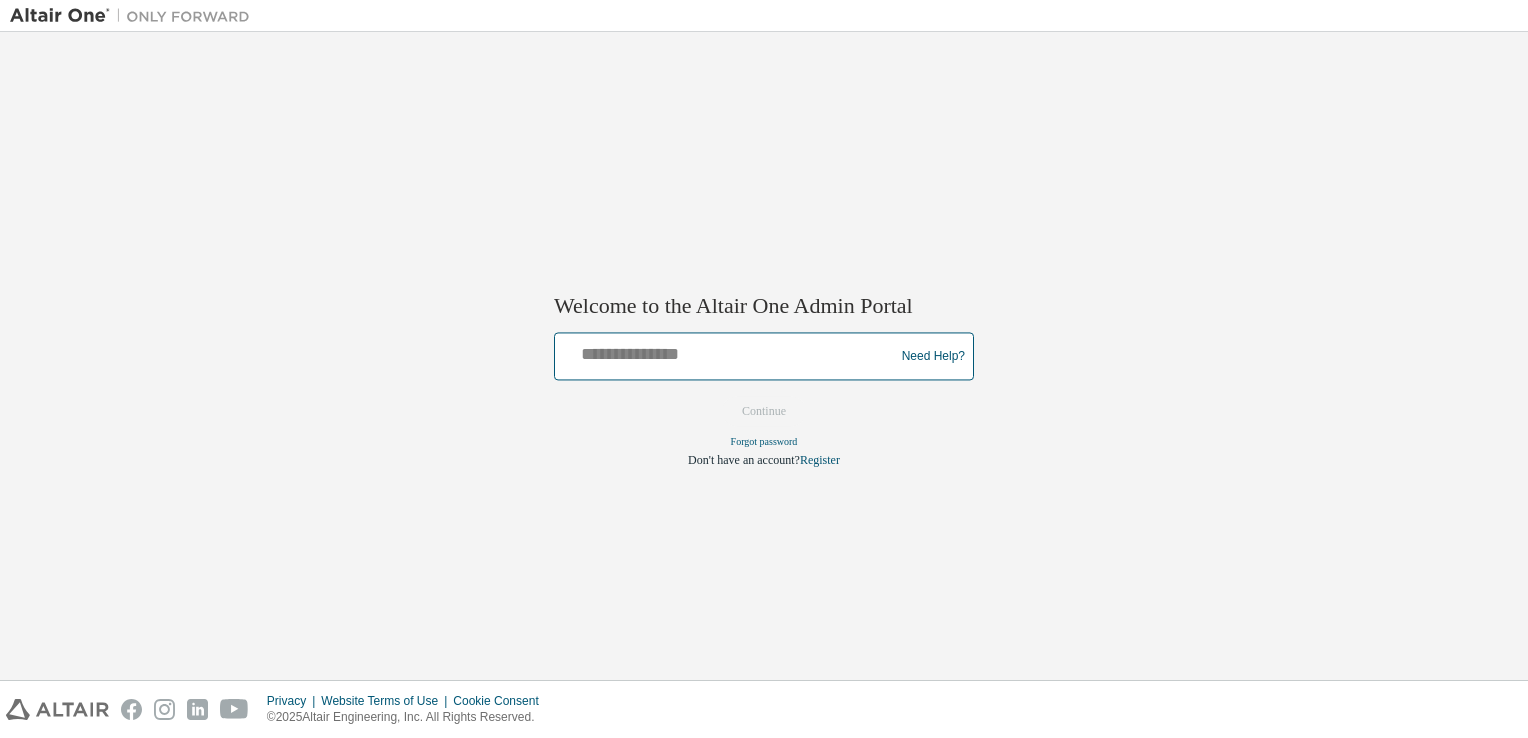 click at bounding box center [727, 352] 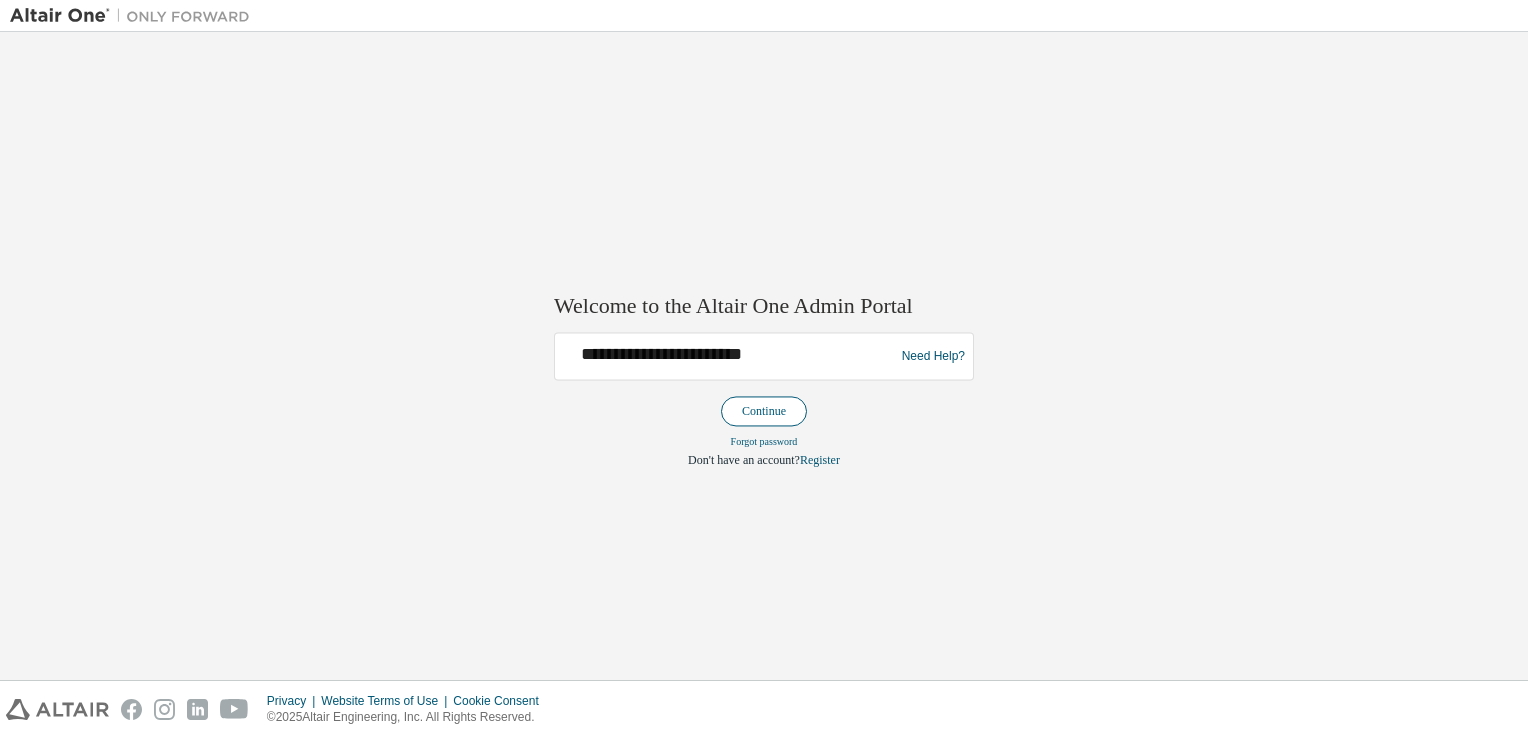 click on "Continue" at bounding box center [764, 412] 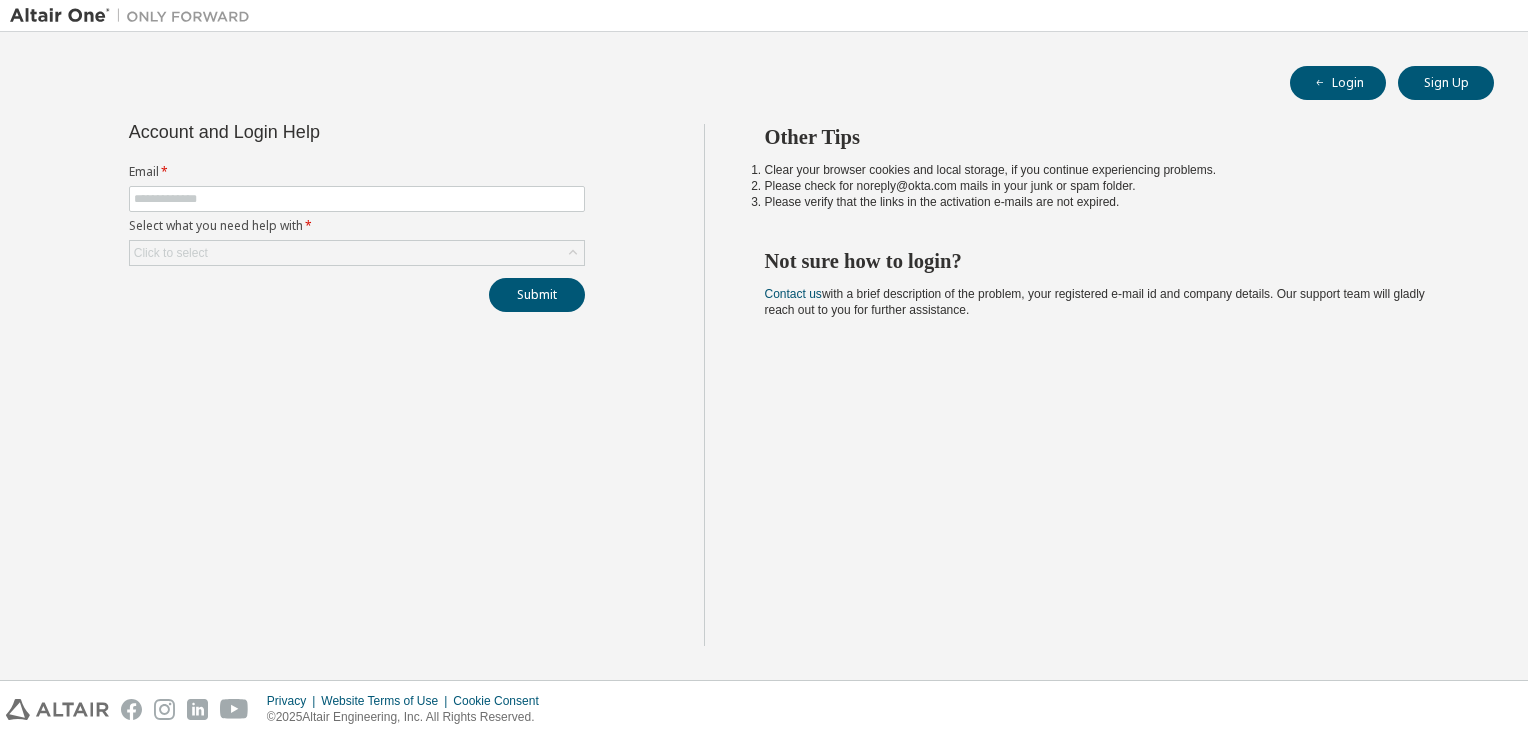 scroll, scrollTop: 0, scrollLeft: 0, axis: both 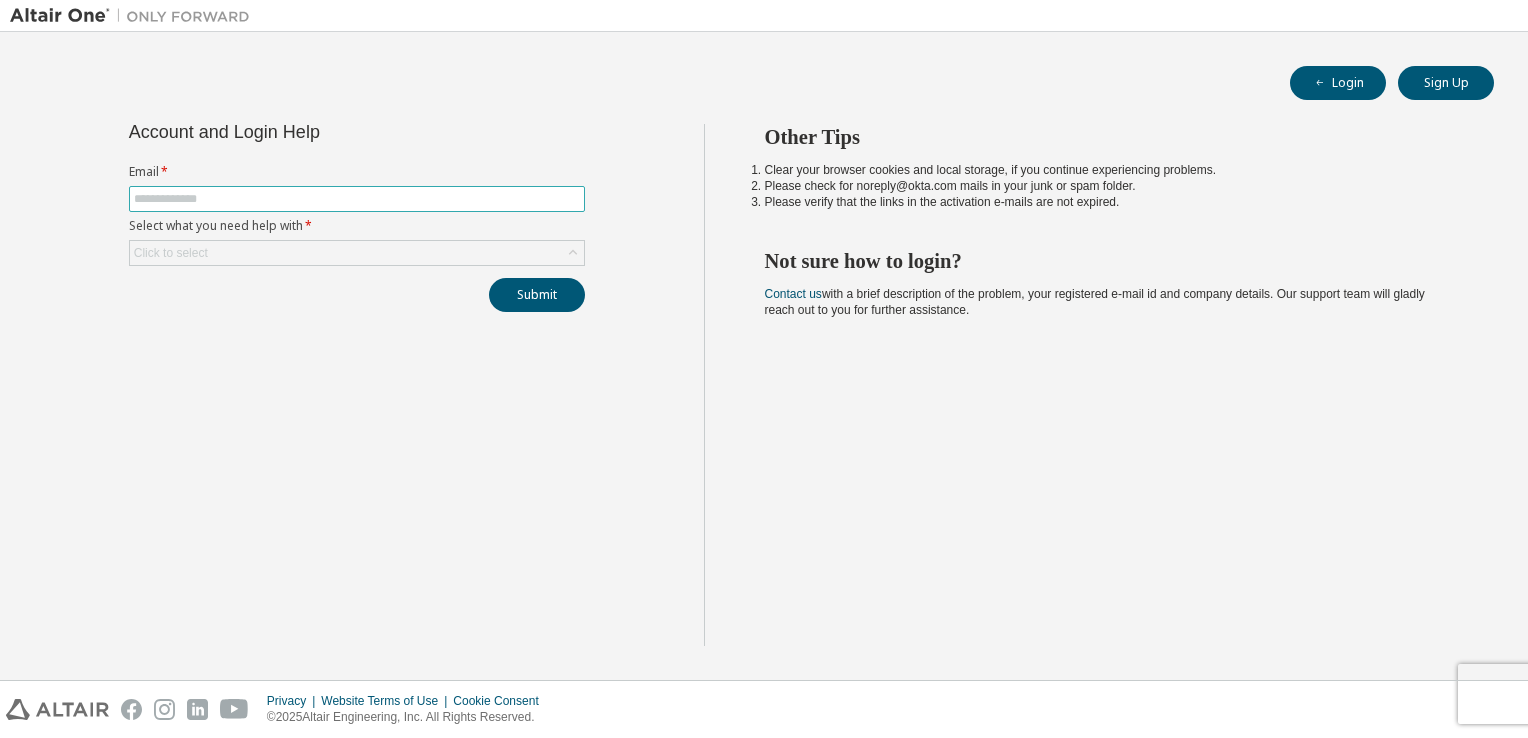 click at bounding box center [357, 199] 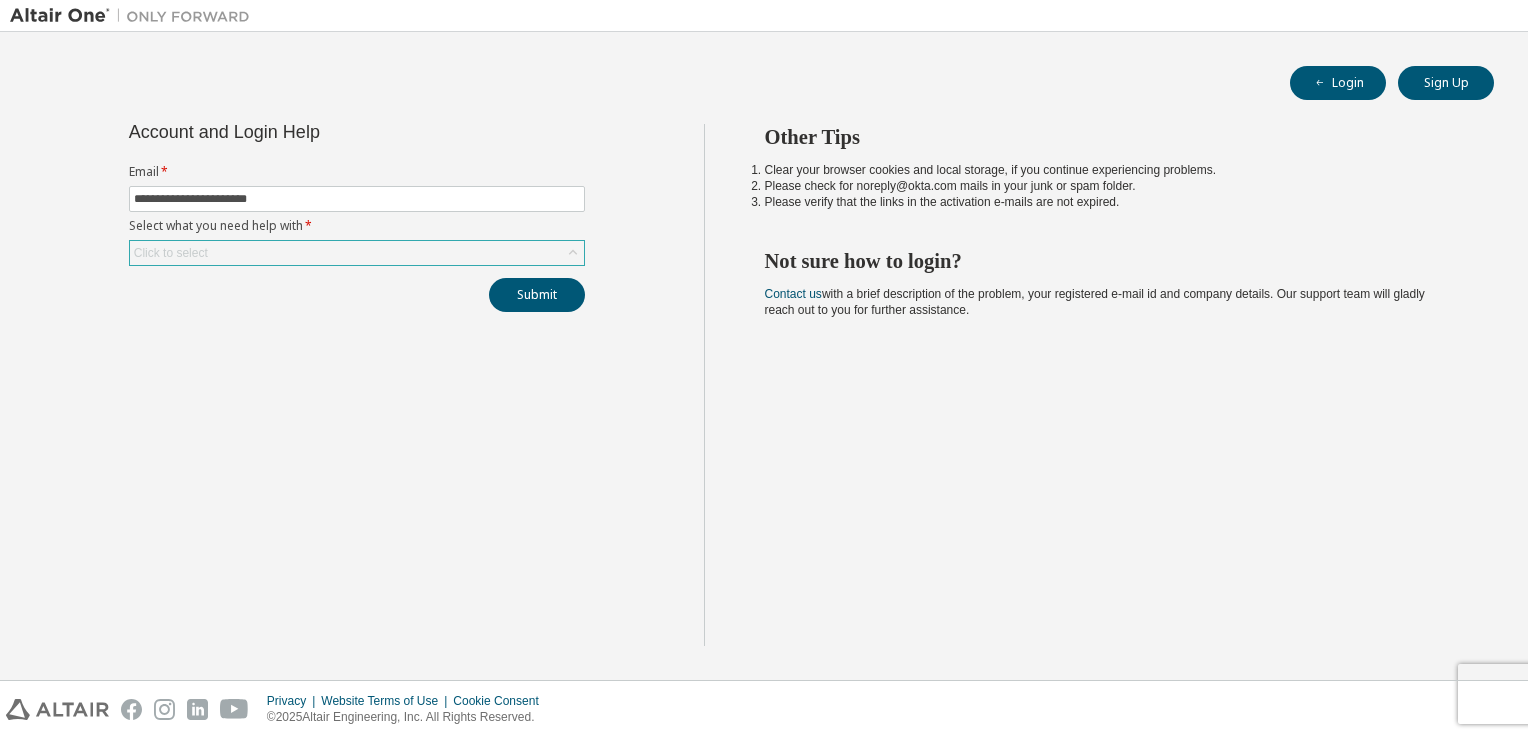 click on "Click to select" at bounding box center (357, 253) 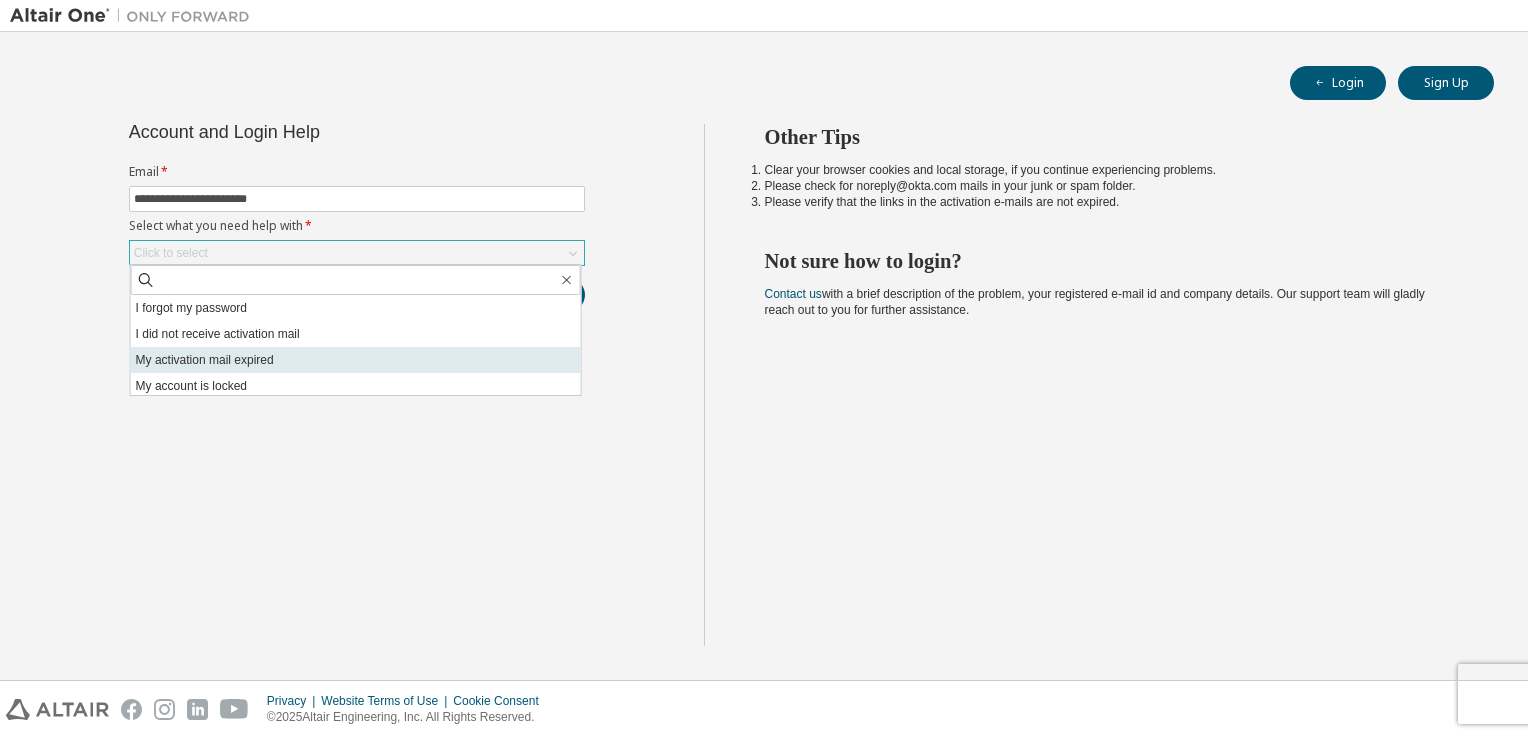 scroll, scrollTop: 56, scrollLeft: 0, axis: vertical 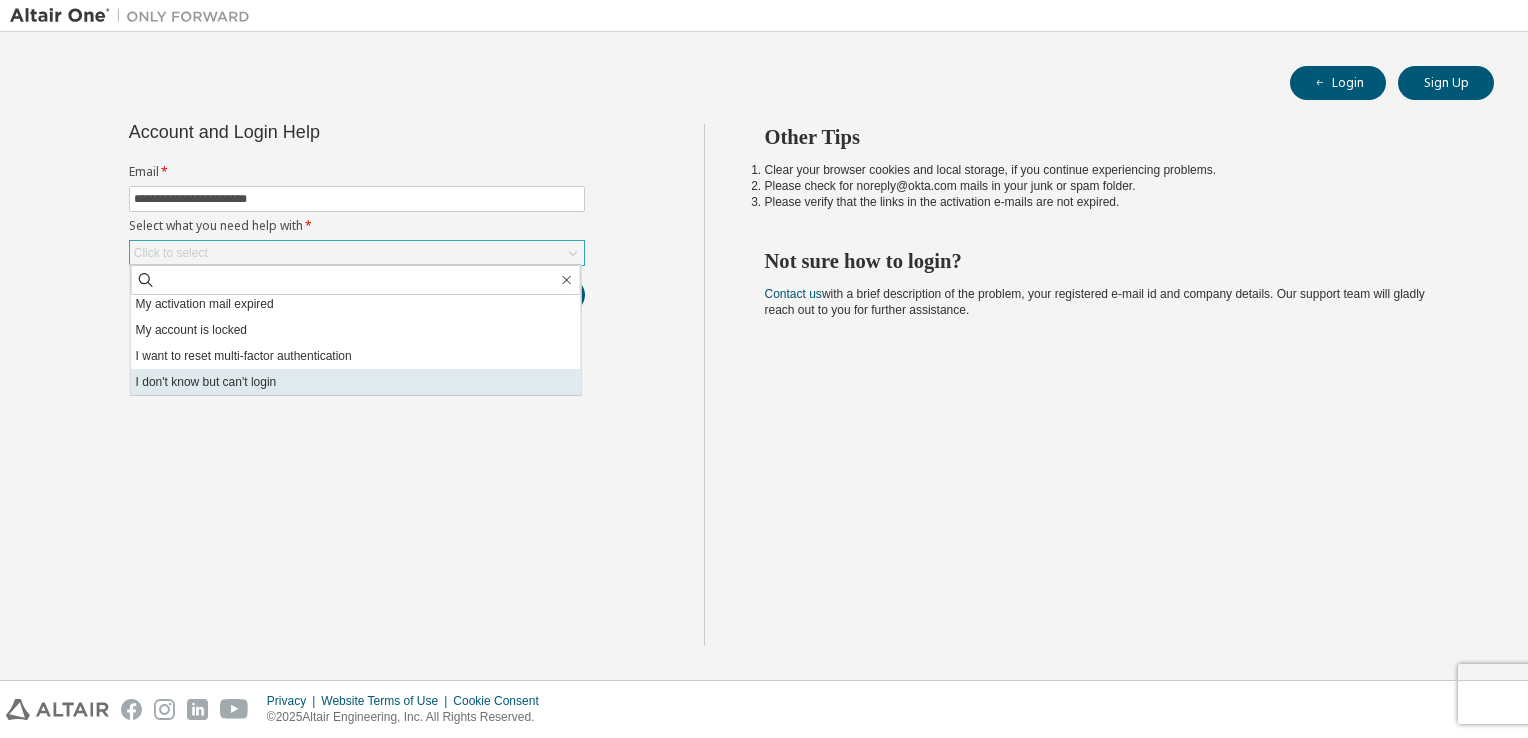 click on "I don't know but can't login" at bounding box center [356, 382] 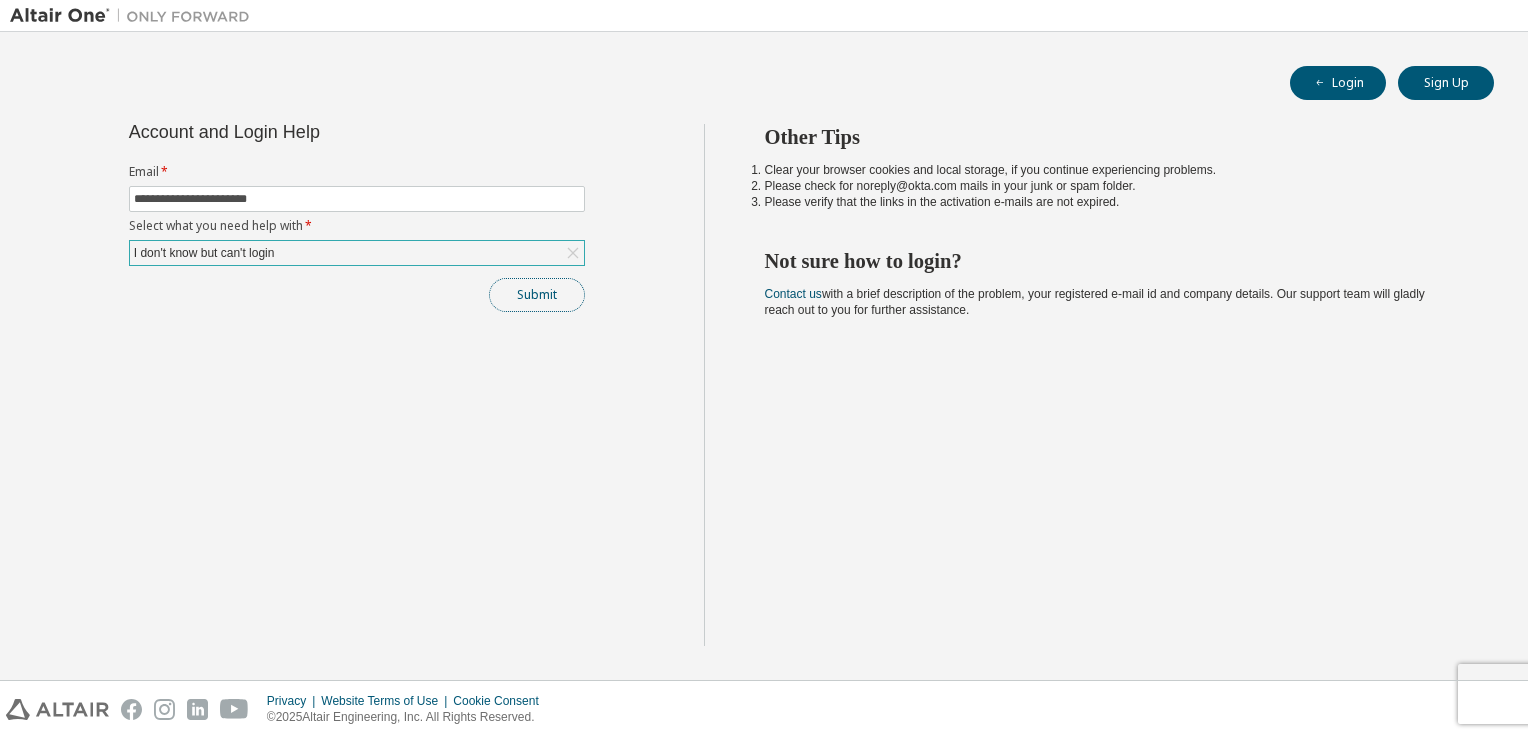click on "Submit" at bounding box center [537, 295] 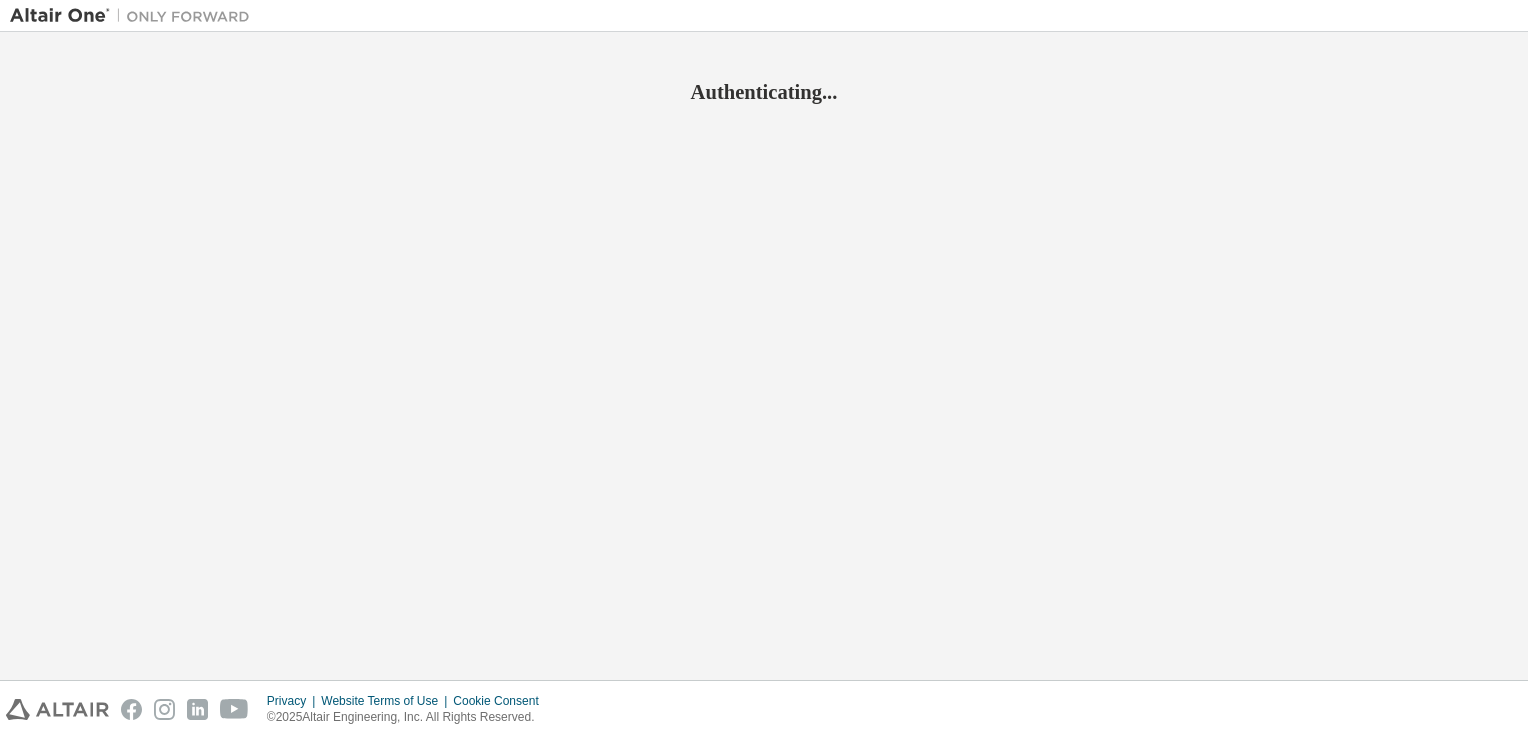 scroll, scrollTop: 0, scrollLeft: 0, axis: both 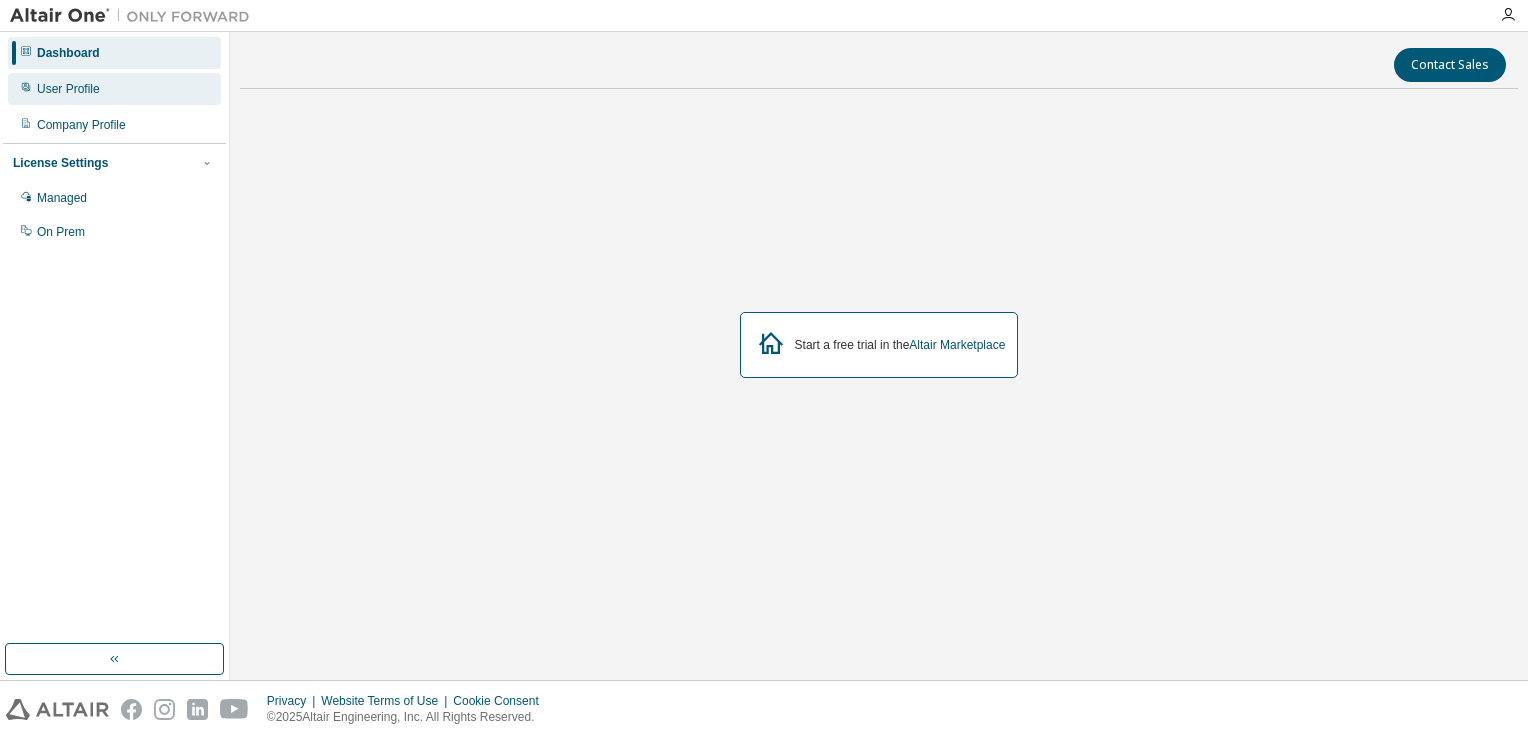 click on "User Profile" at bounding box center (68, 89) 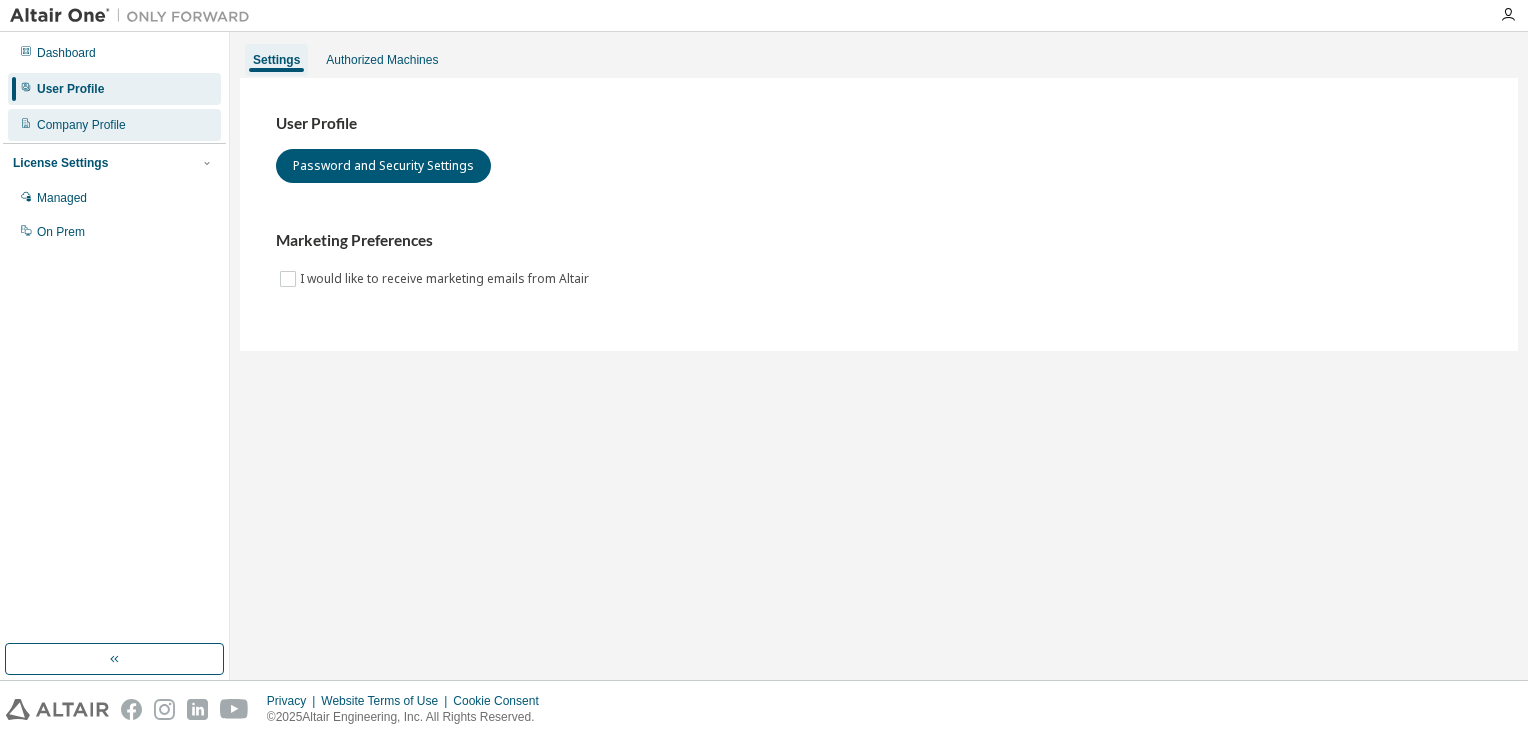 click on "Company Profile" at bounding box center (114, 125) 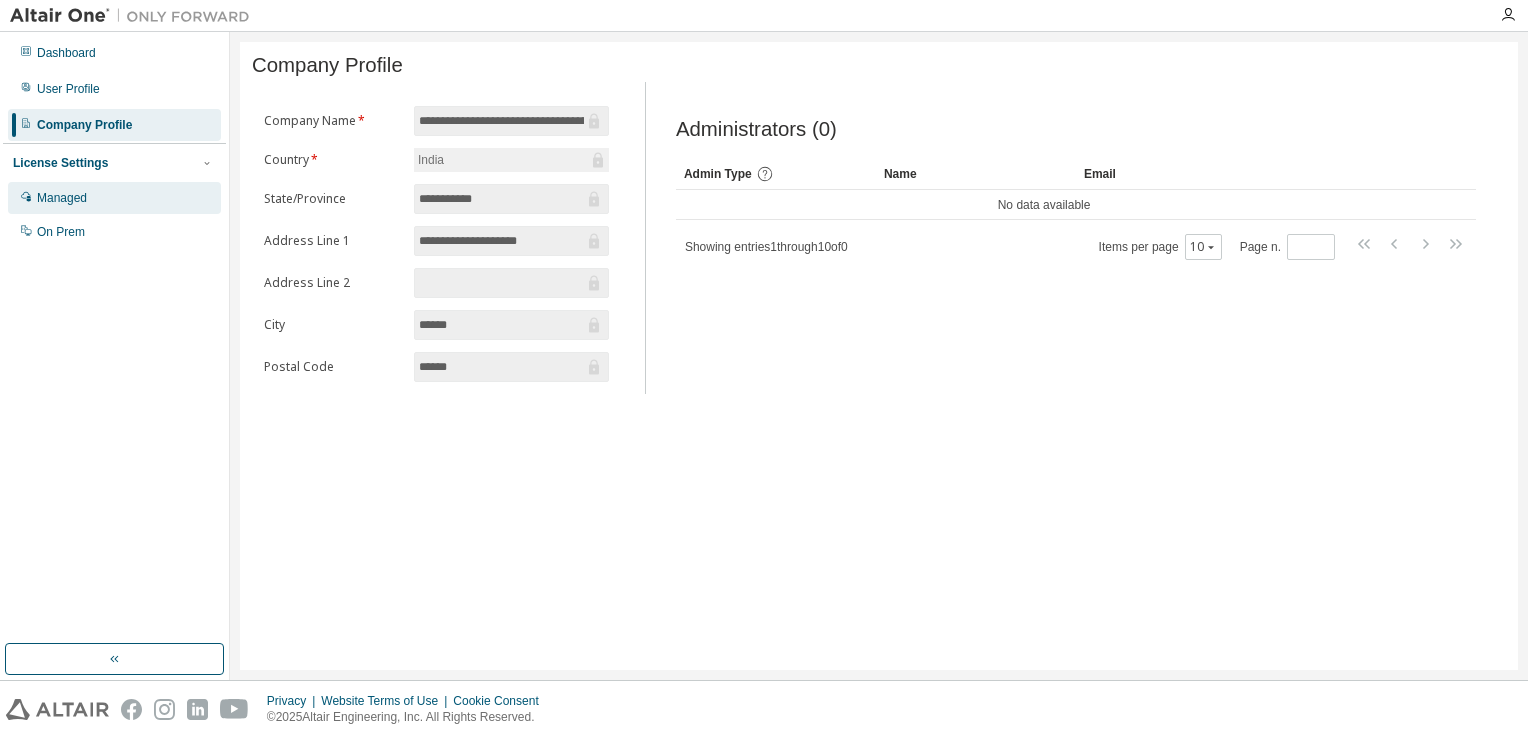 click on "Managed" at bounding box center (62, 198) 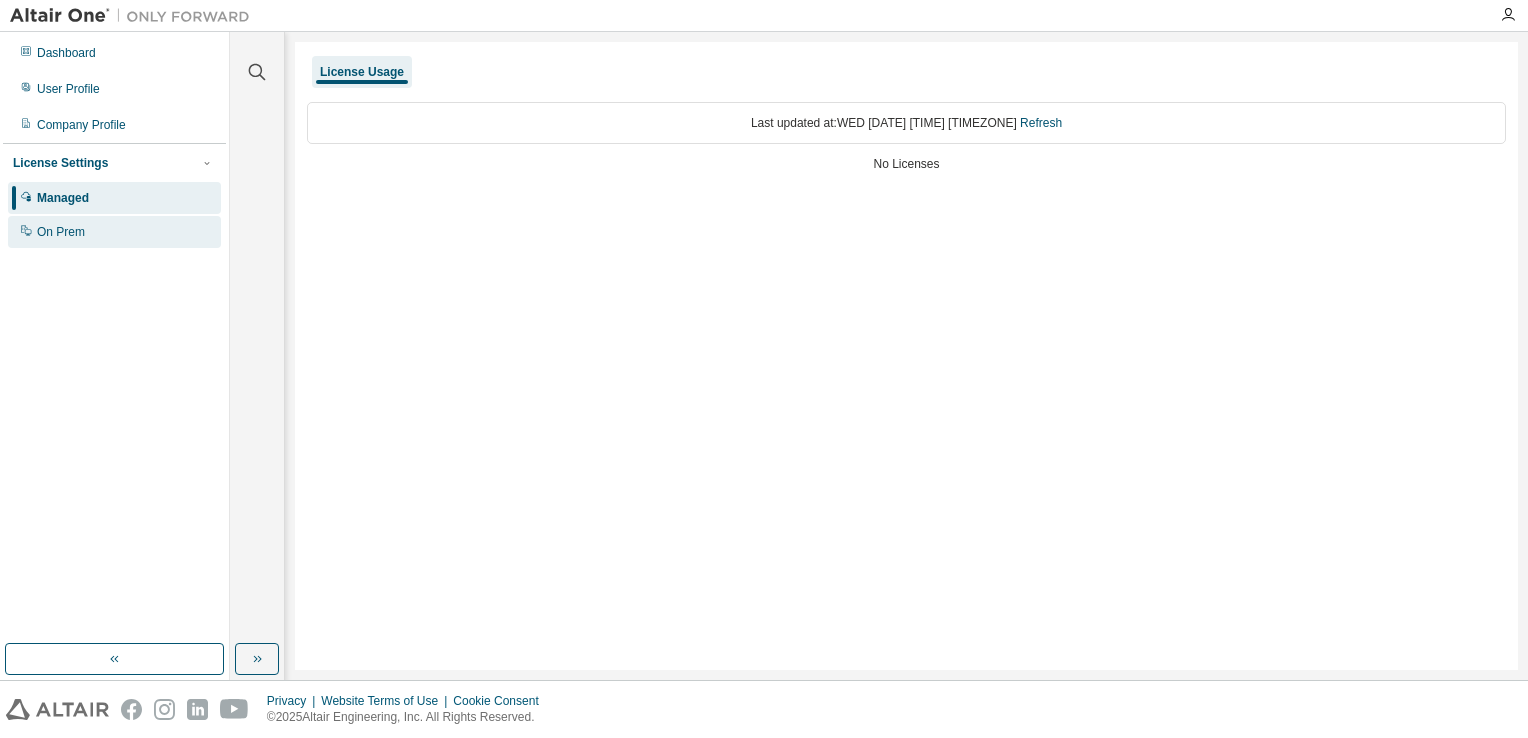 click on "On Prem" at bounding box center (114, 232) 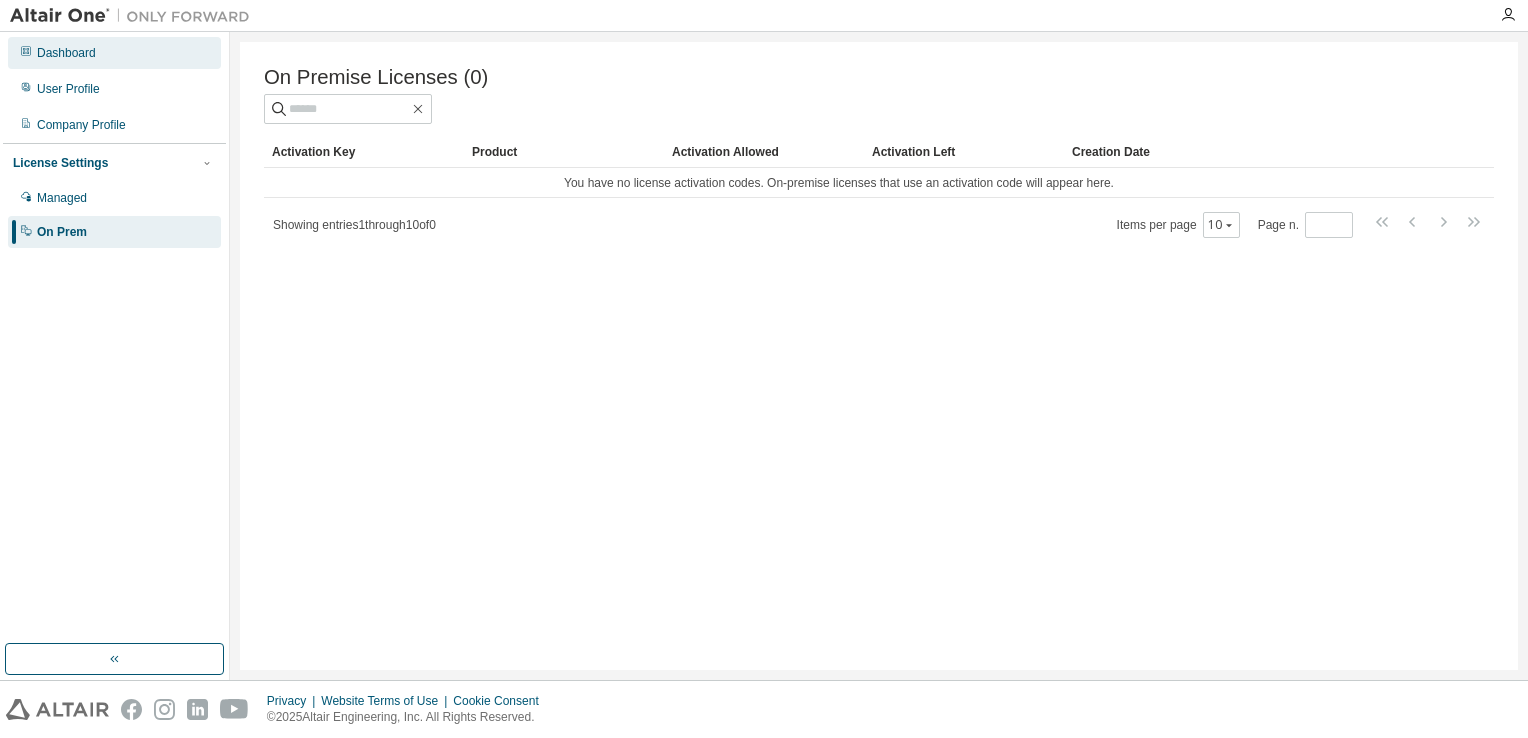 click on "Dashboard" at bounding box center [114, 53] 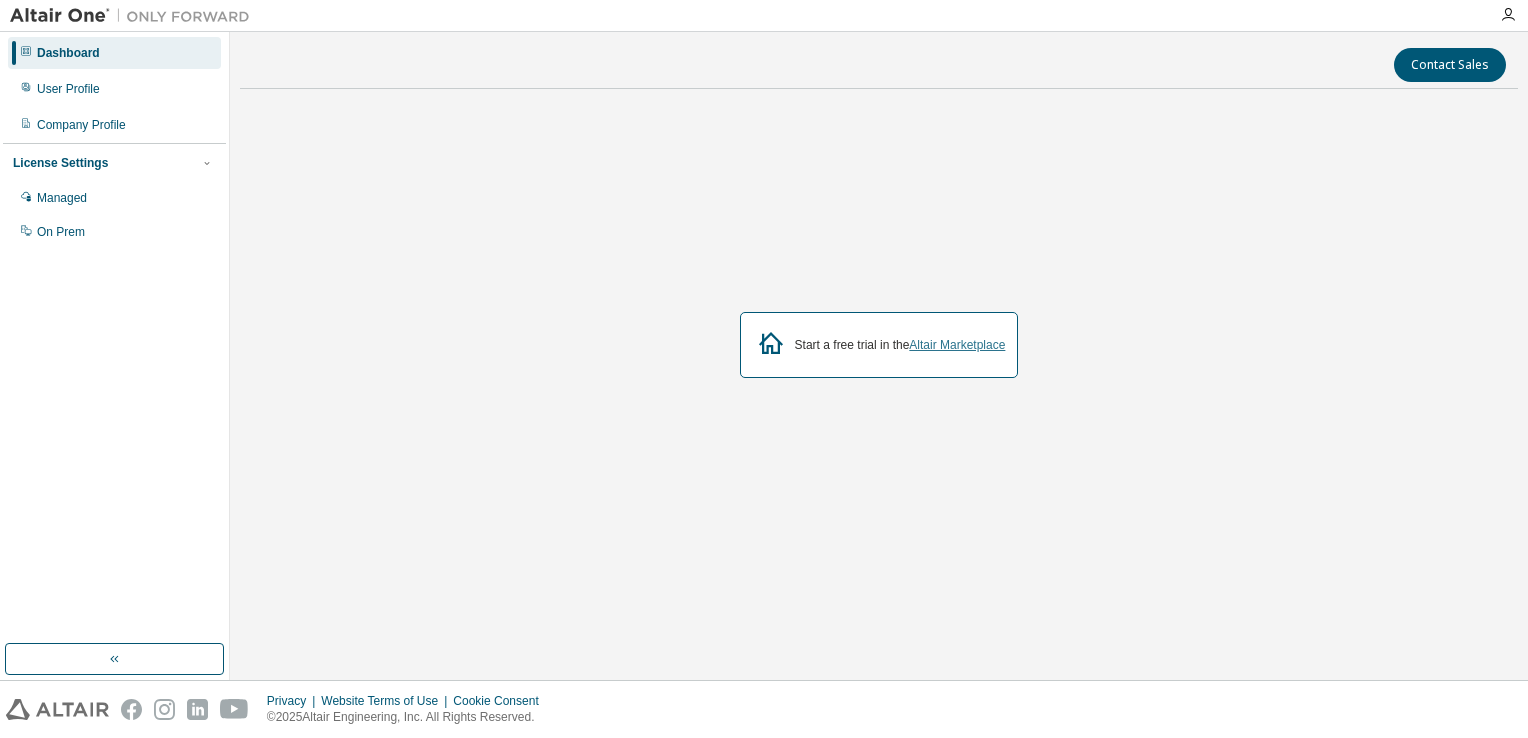 click on "Altair Marketplace" at bounding box center (957, 345) 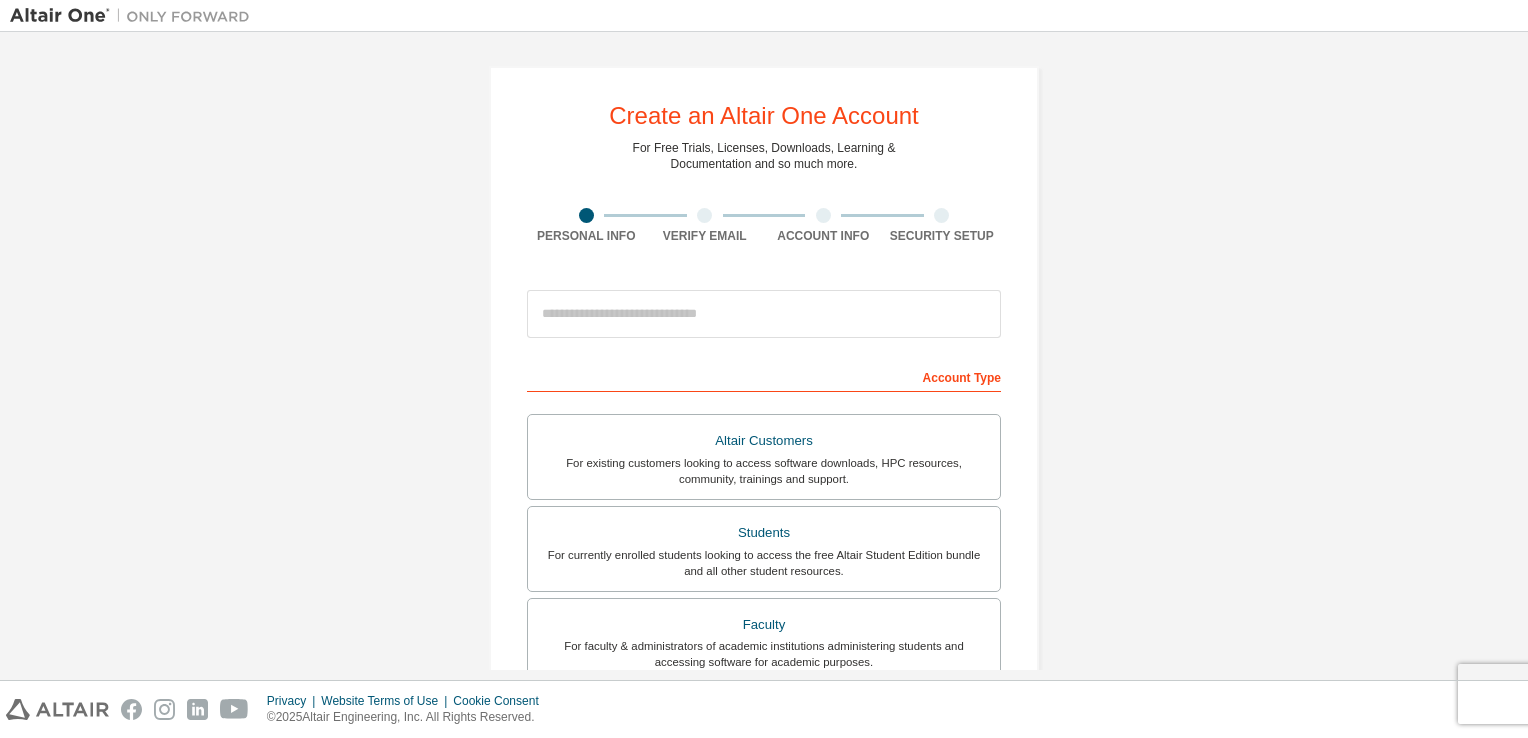 scroll, scrollTop: 0, scrollLeft: 0, axis: both 